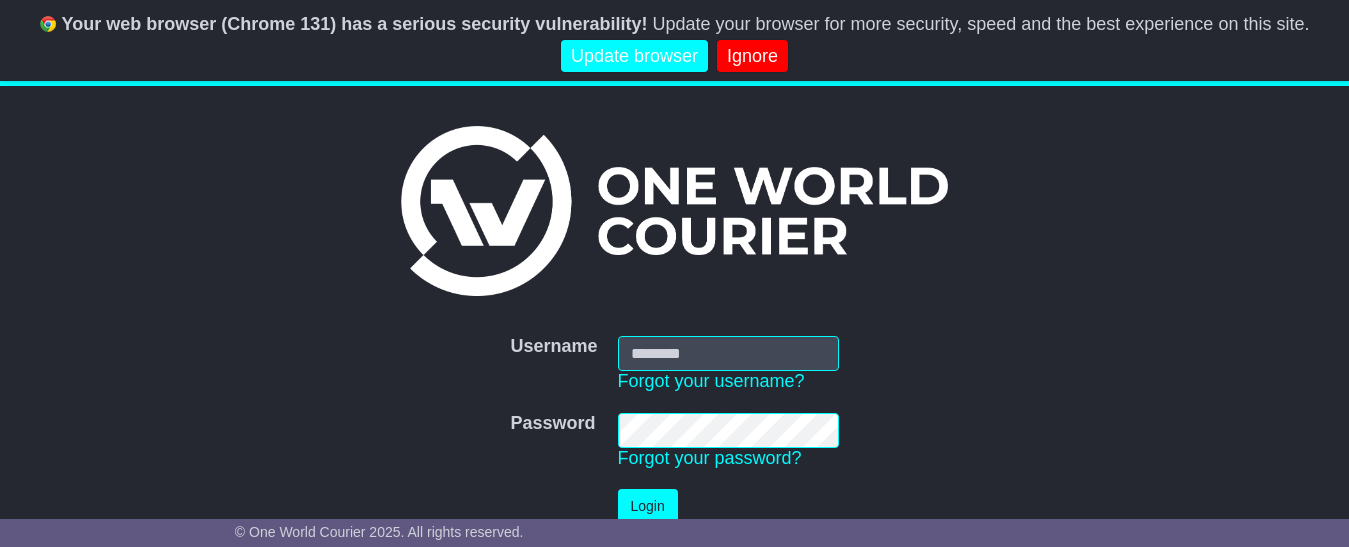 scroll, scrollTop: 0, scrollLeft: 0, axis: both 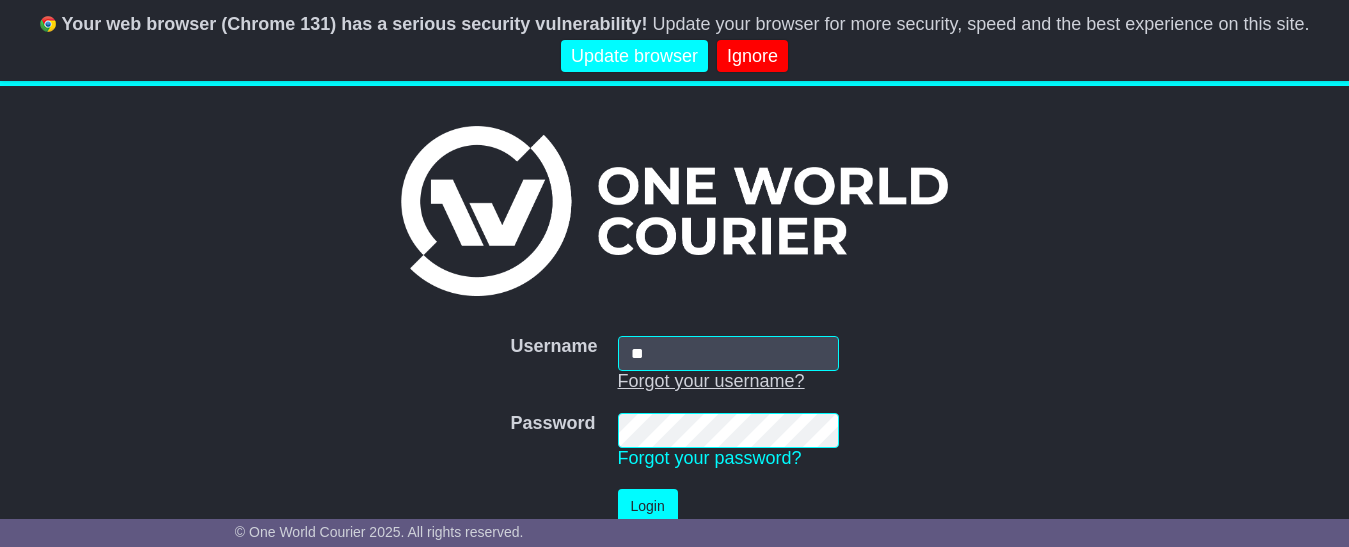 type on "**********" 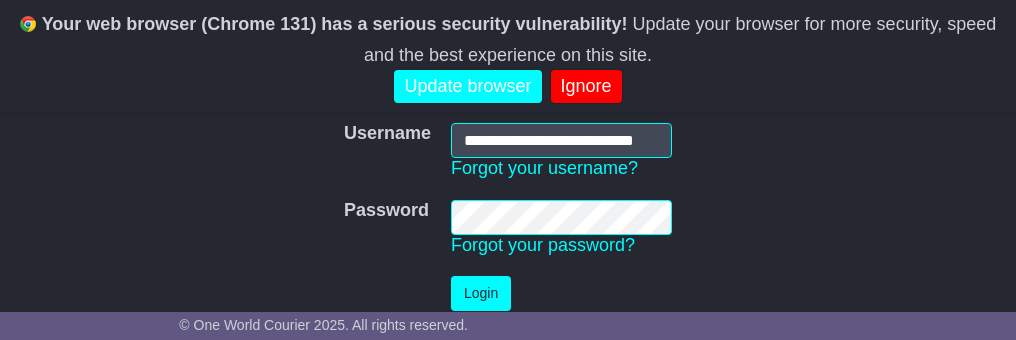 scroll, scrollTop: 249, scrollLeft: 0, axis: vertical 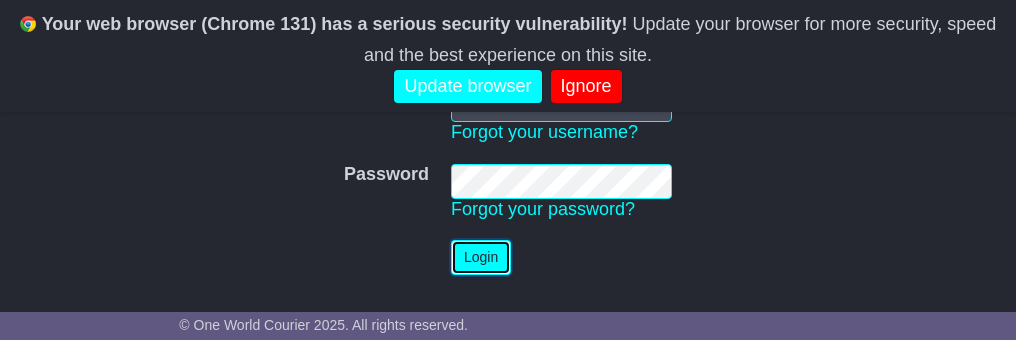 click on "Login" at bounding box center [481, 257] 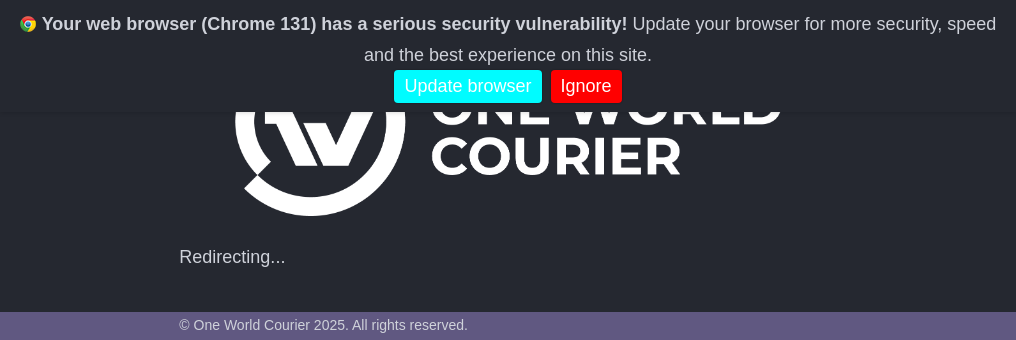 scroll, scrollTop: 81, scrollLeft: 0, axis: vertical 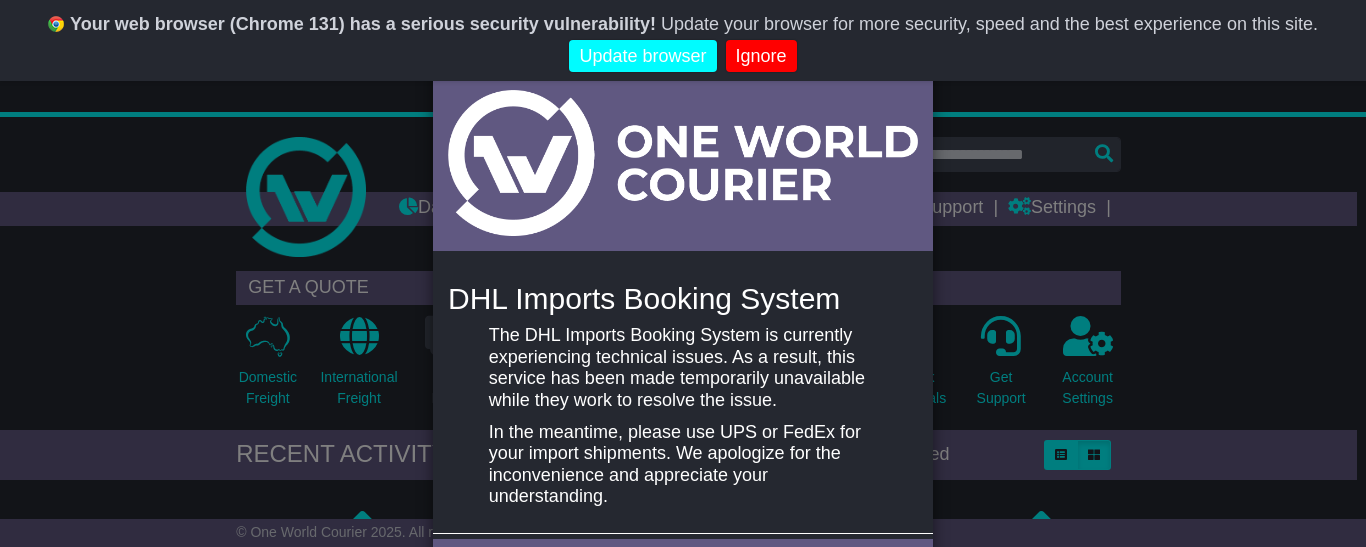 click on "Ignore" at bounding box center [761, 56] 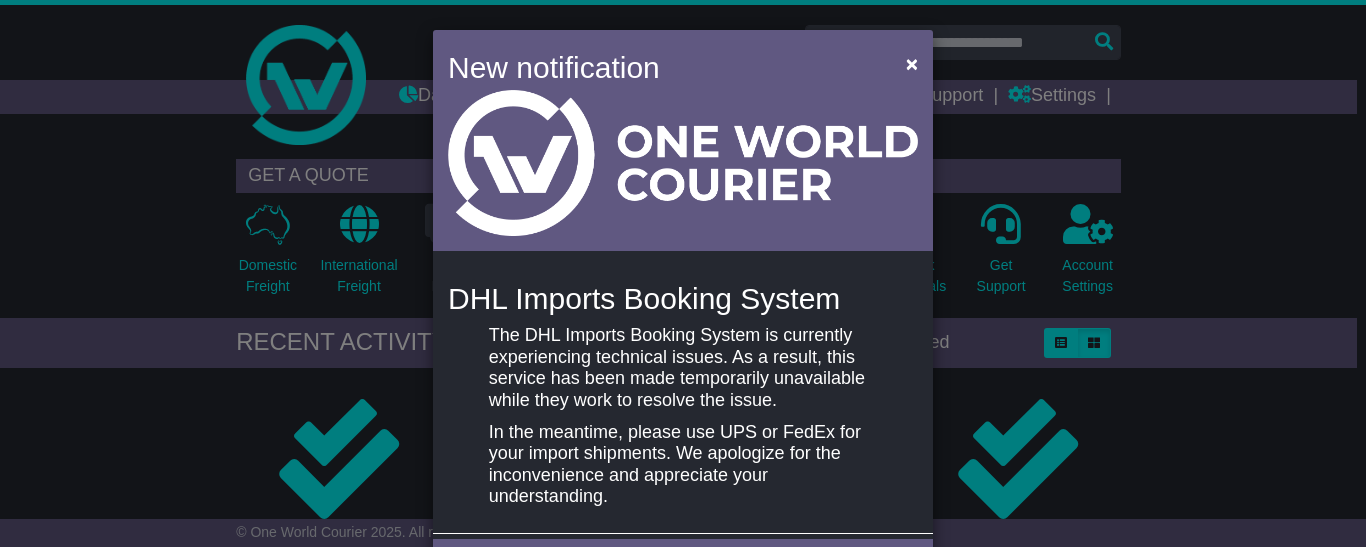 click on "Never show again" at bounding box center [683, 56] 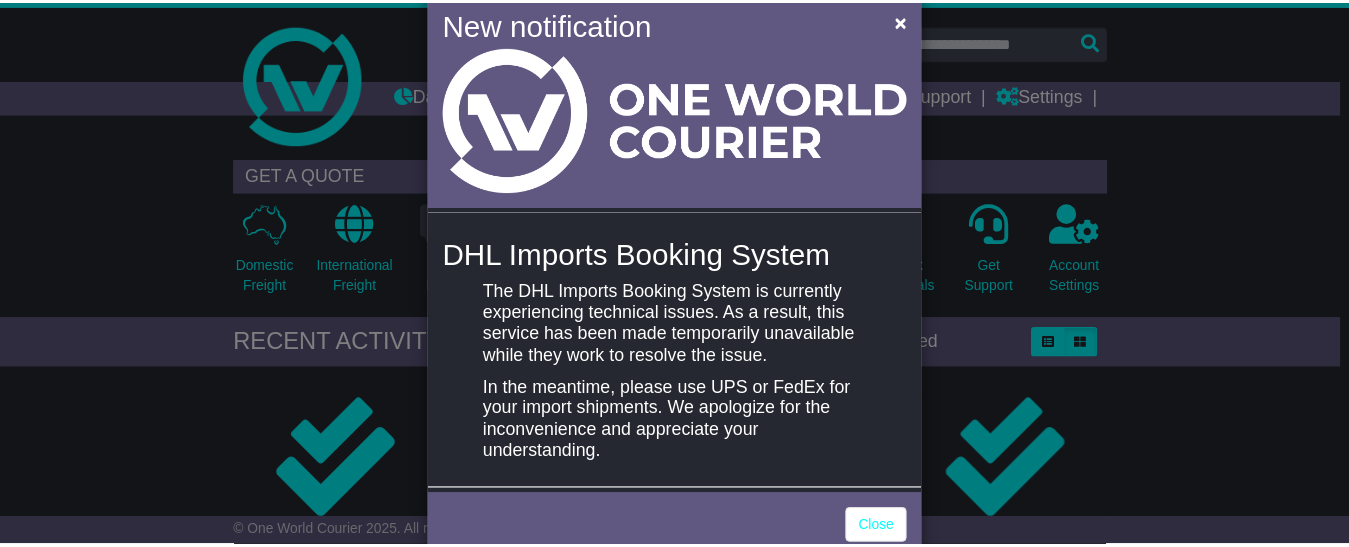 scroll, scrollTop: 87, scrollLeft: 0, axis: vertical 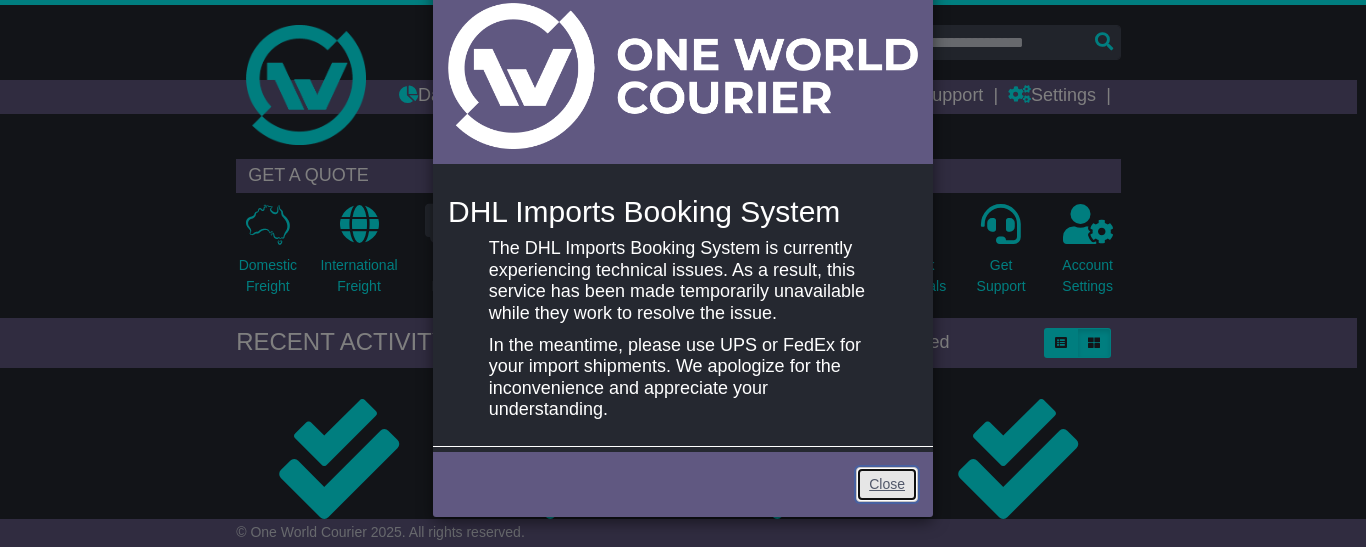 drag, startPoint x: 910, startPoint y: 474, endPoint x: 852, endPoint y: 463, distance: 59.03389 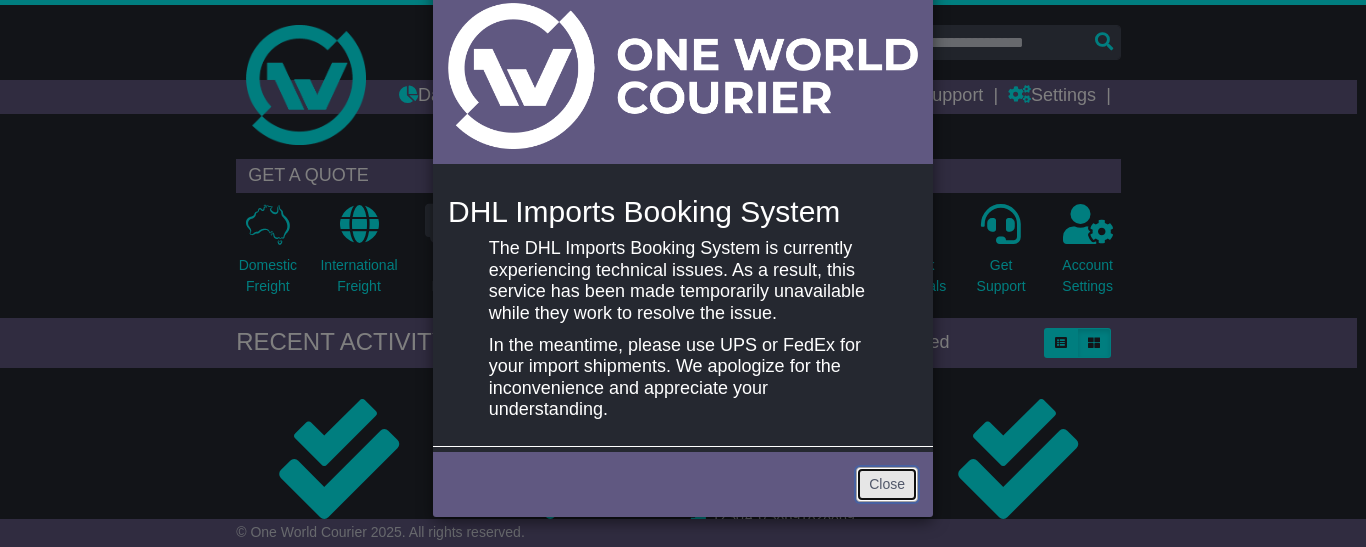 click on "Close" at bounding box center [887, 484] 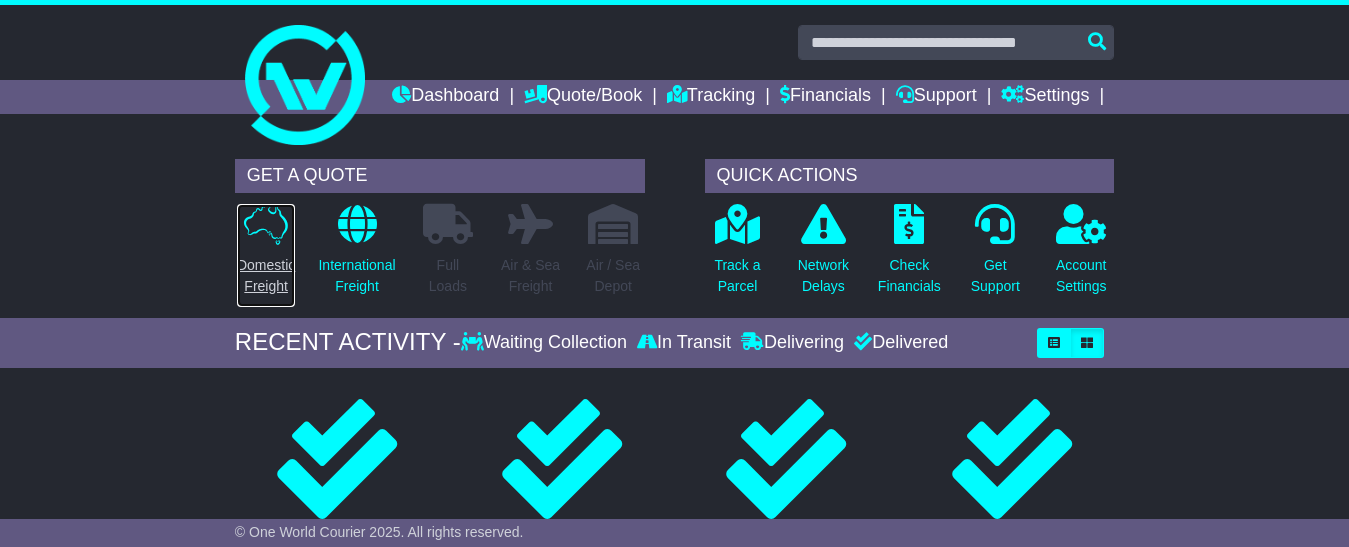 click on "Domestic Freight" at bounding box center [266, 276] 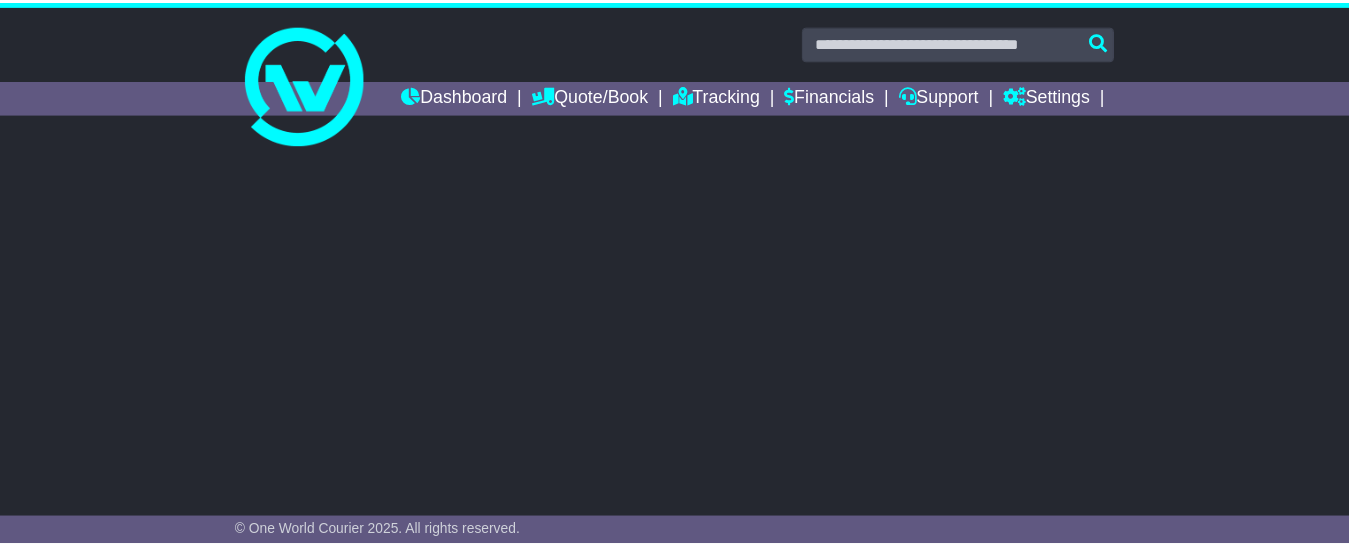 scroll, scrollTop: 0, scrollLeft: 0, axis: both 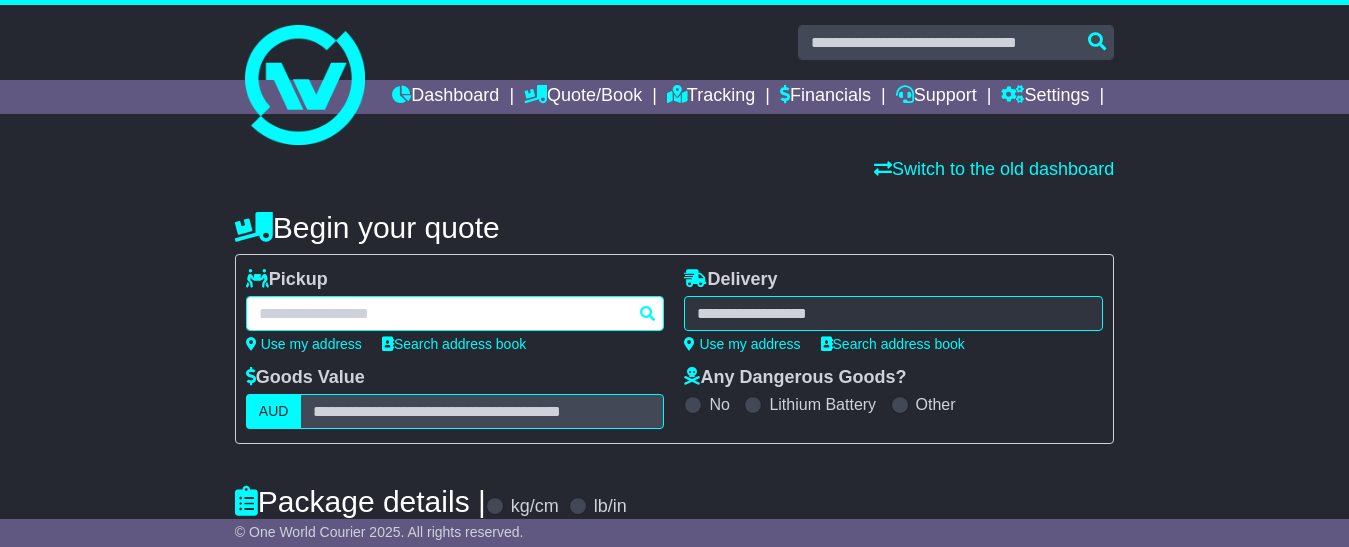 click at bounding box center [455, 313] 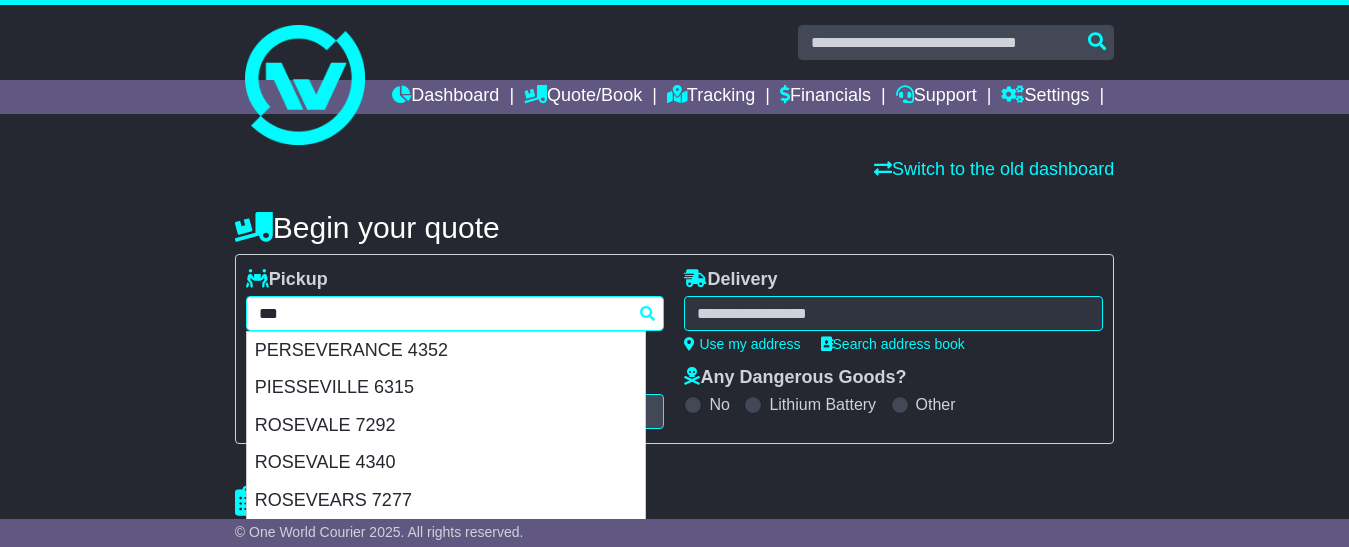 type on "****" 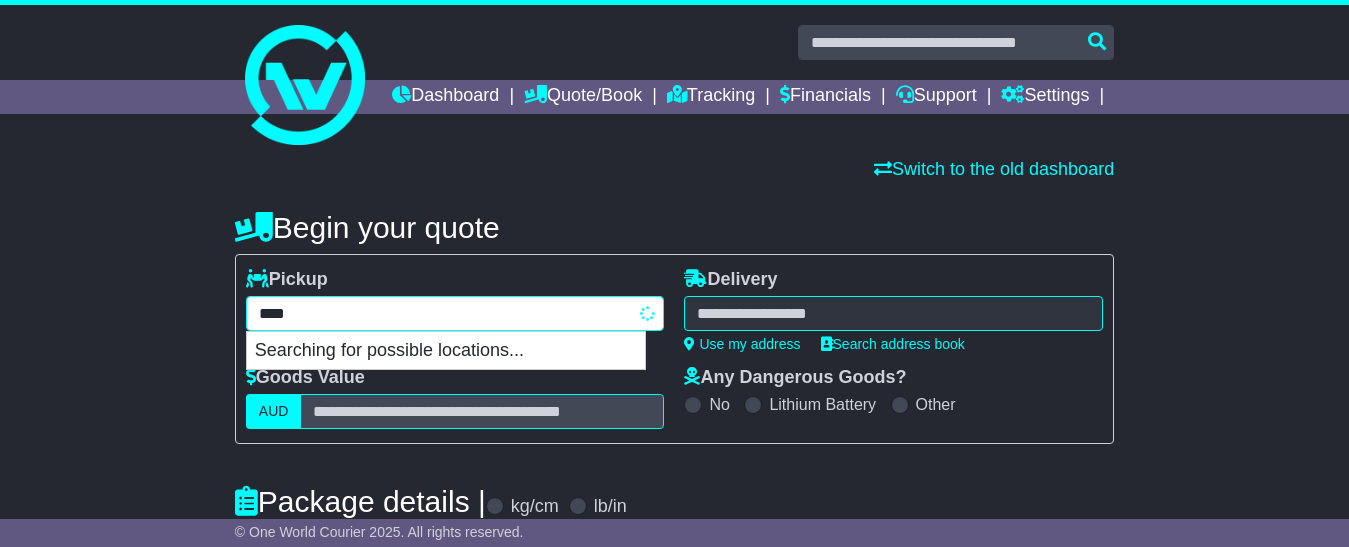 type on "**********" 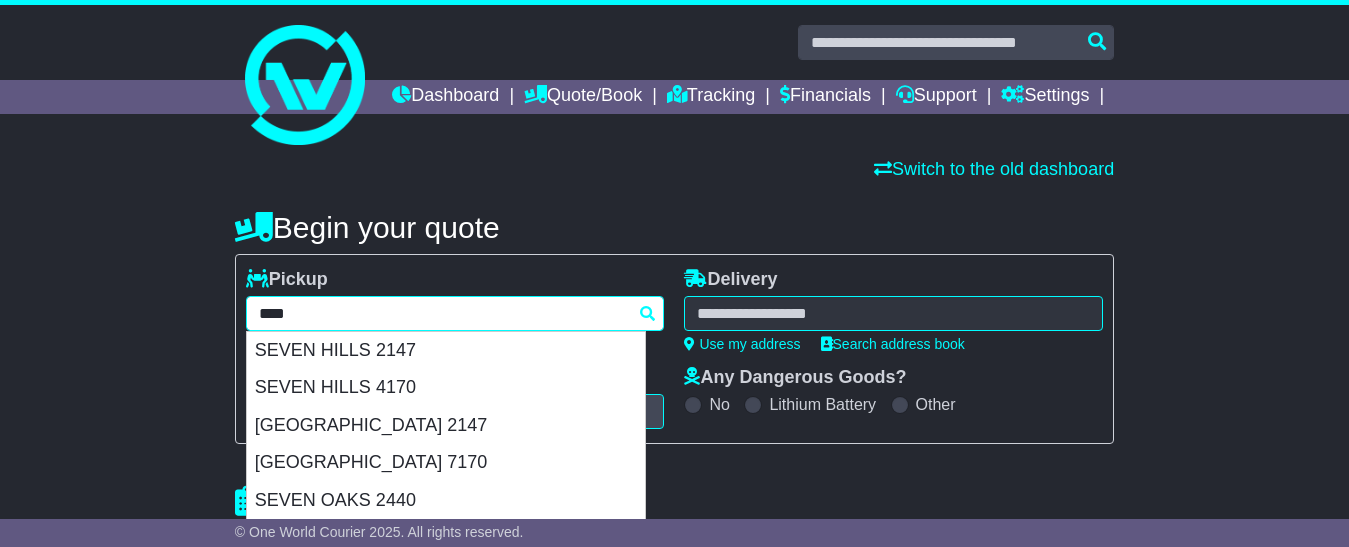 click on "SEVEN HILLS 2147" at bounding box center [446, 351] 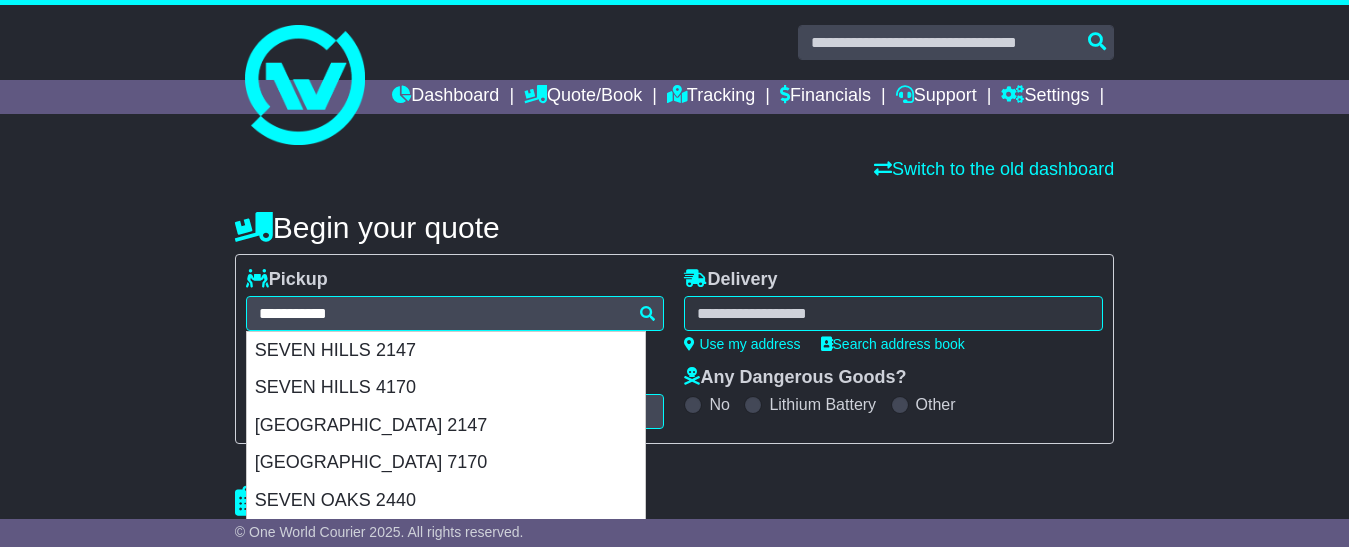 type on "**********" 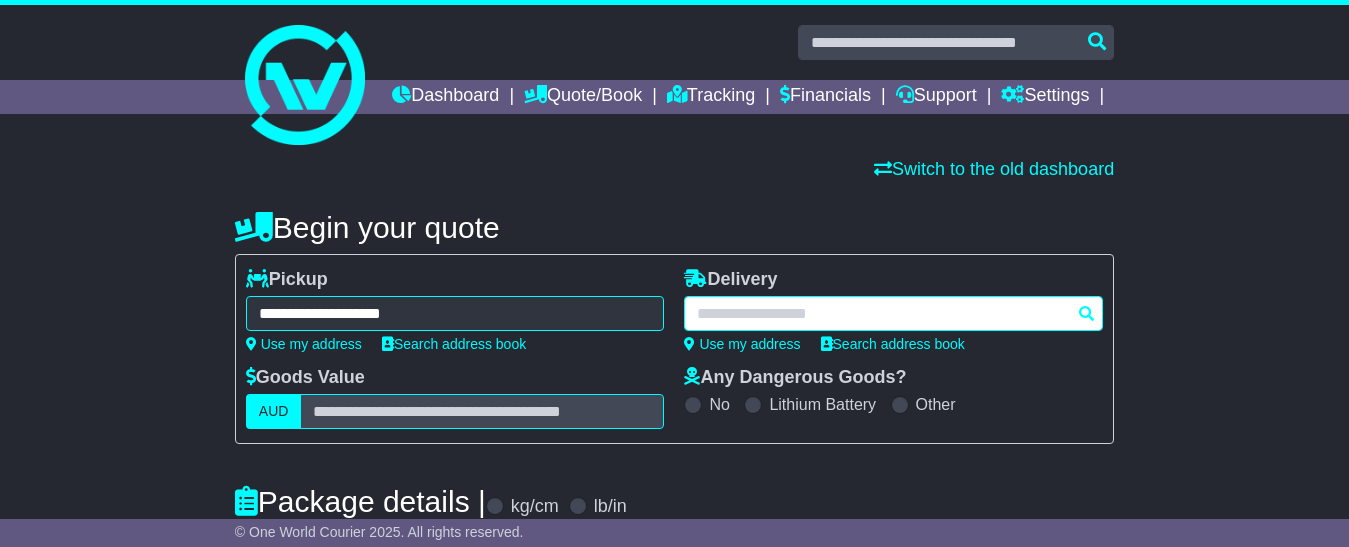 click at bounding box center (893, 313) 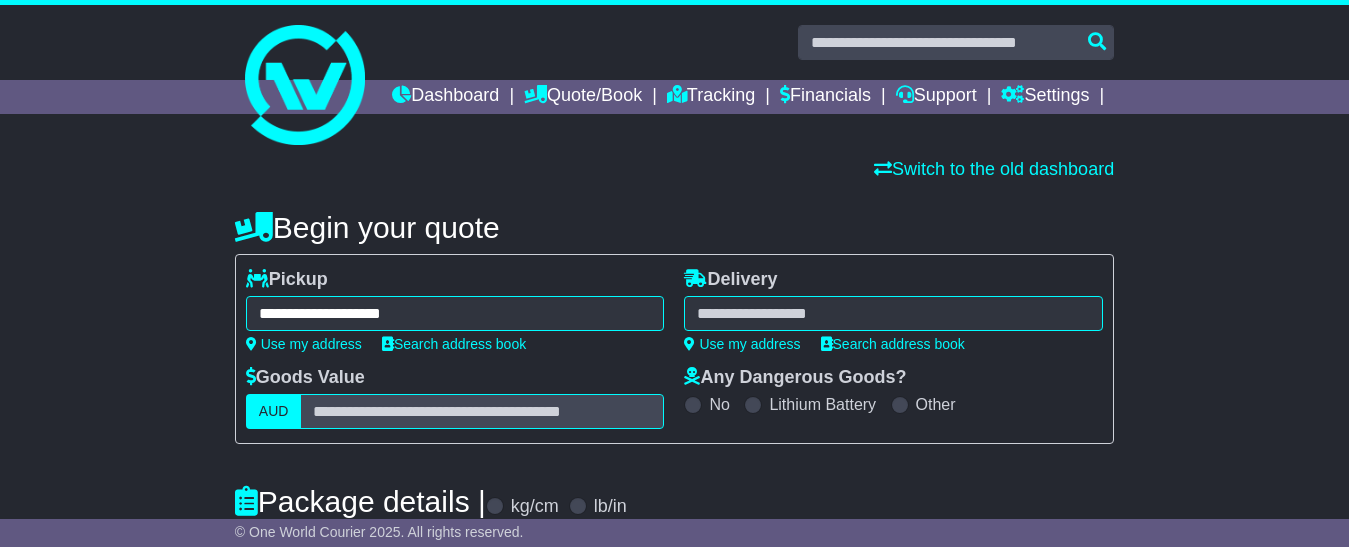 click at bounding box center [893, 313] 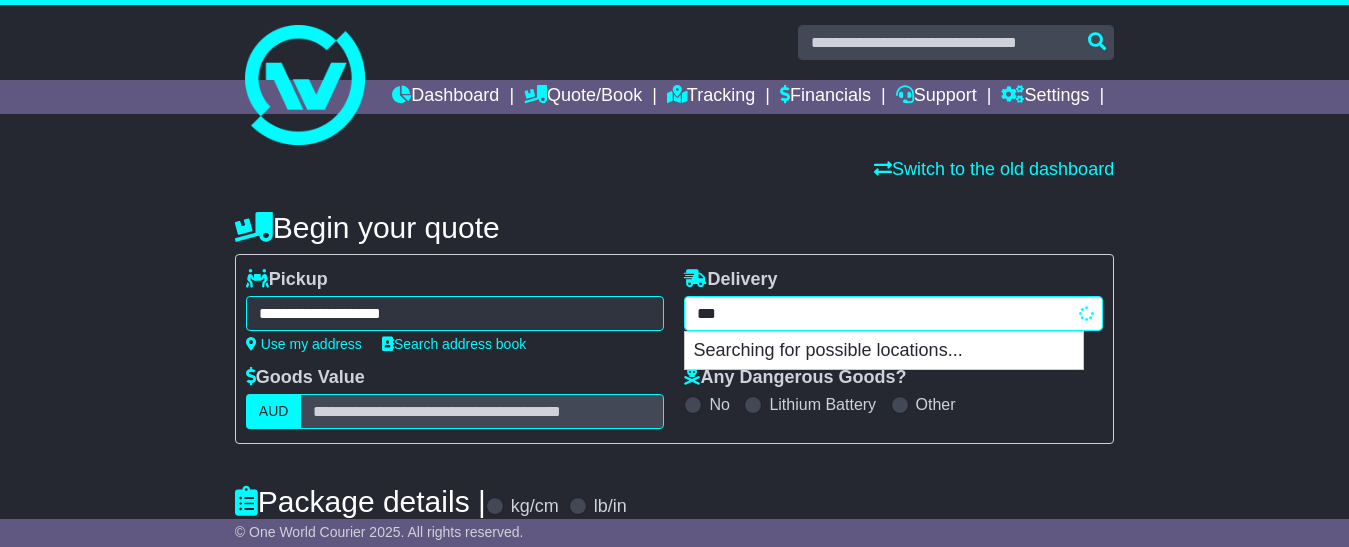 type on "****" 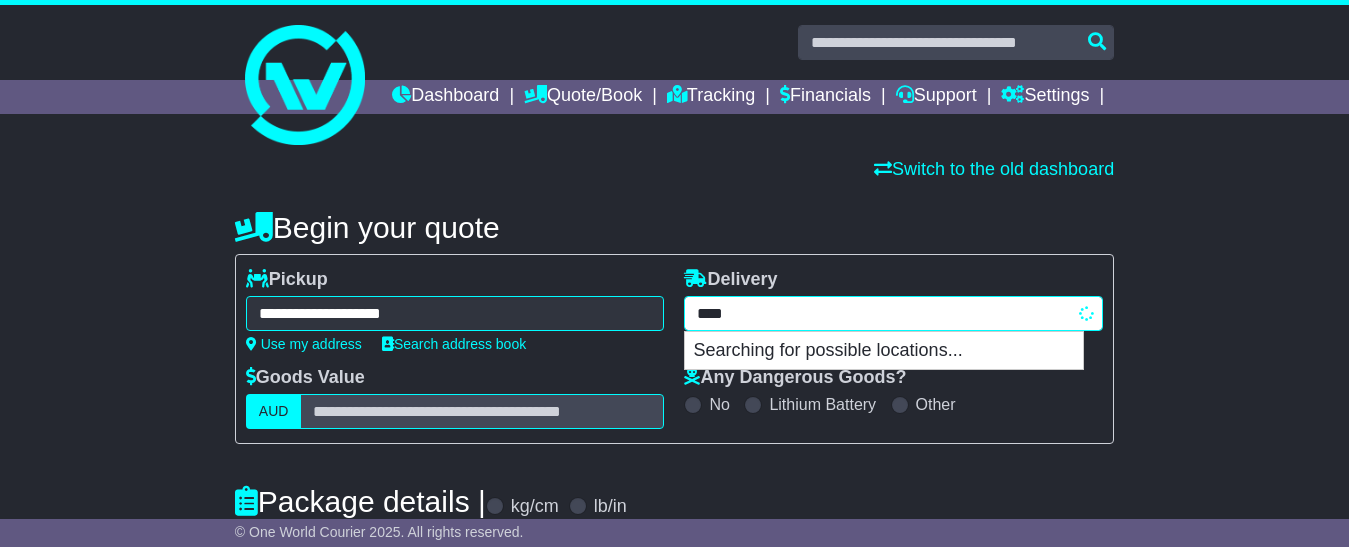 type on "**********" 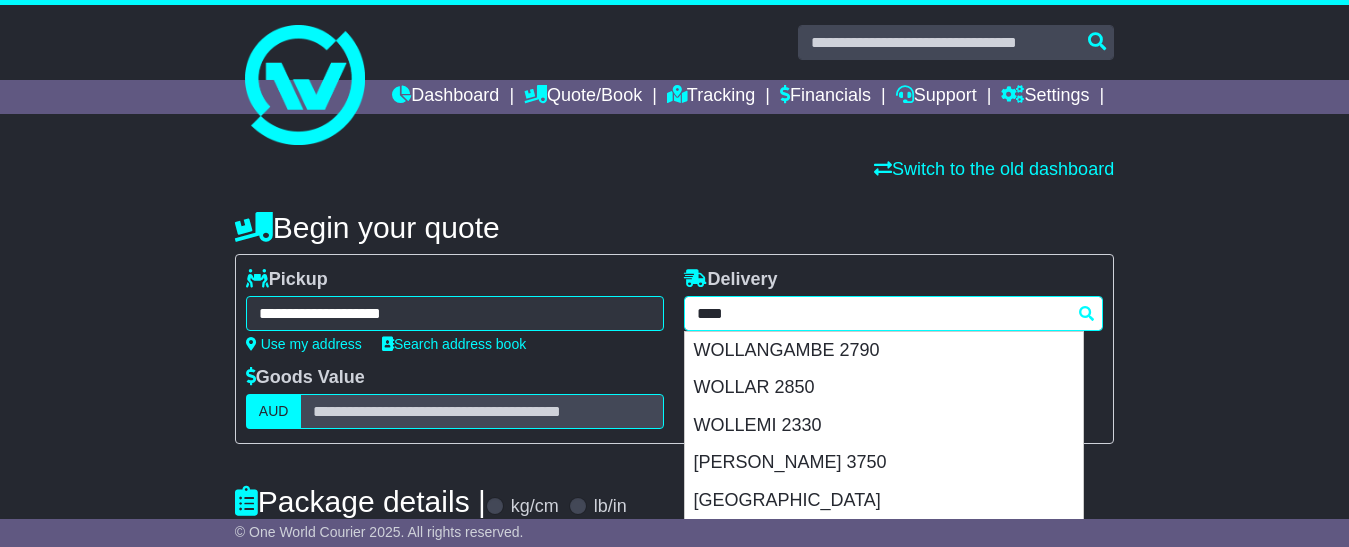 type 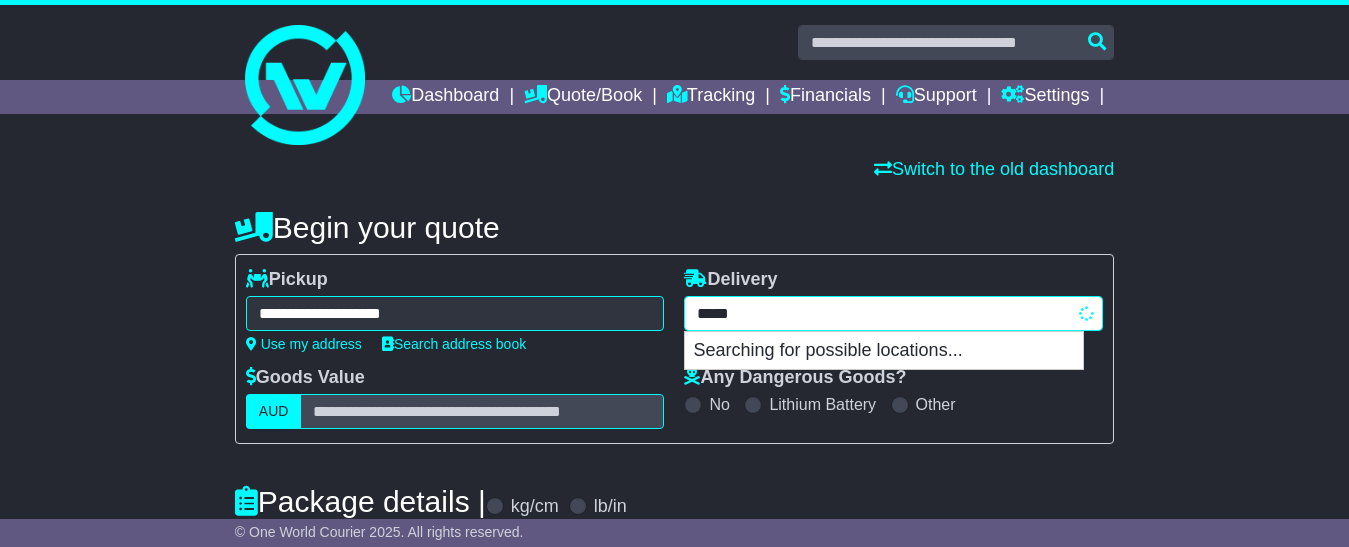 type on "**********" 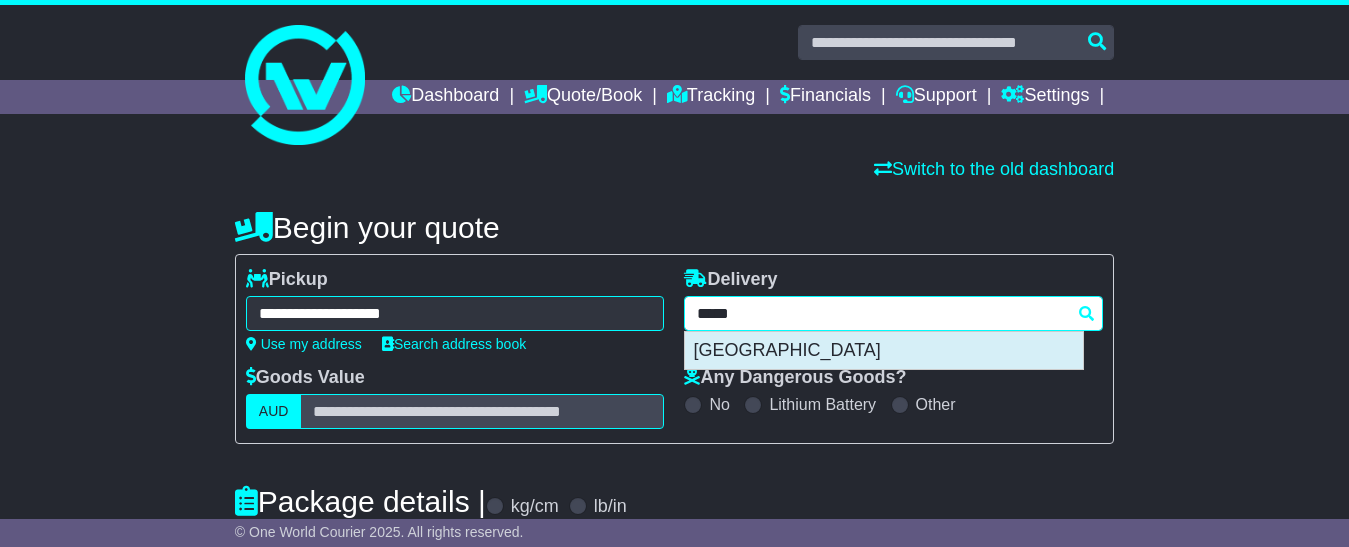 click on "WOLLI CREEK 2205" at bounding box center (884, 351) 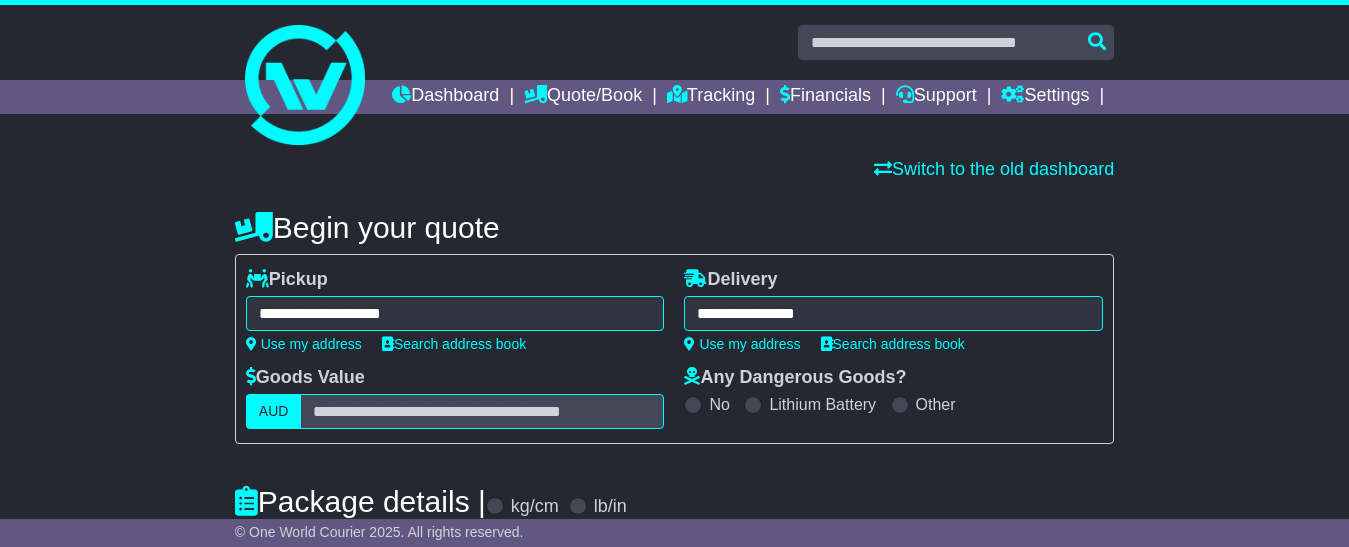 type on "**********" 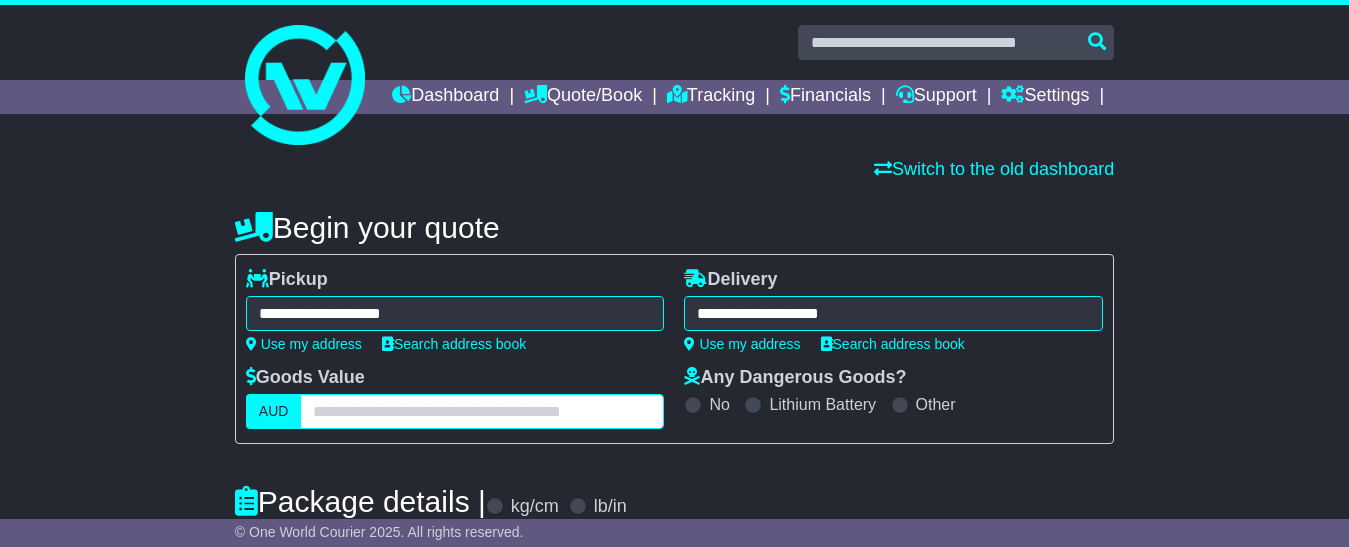 click at bounding box center [482, 411] 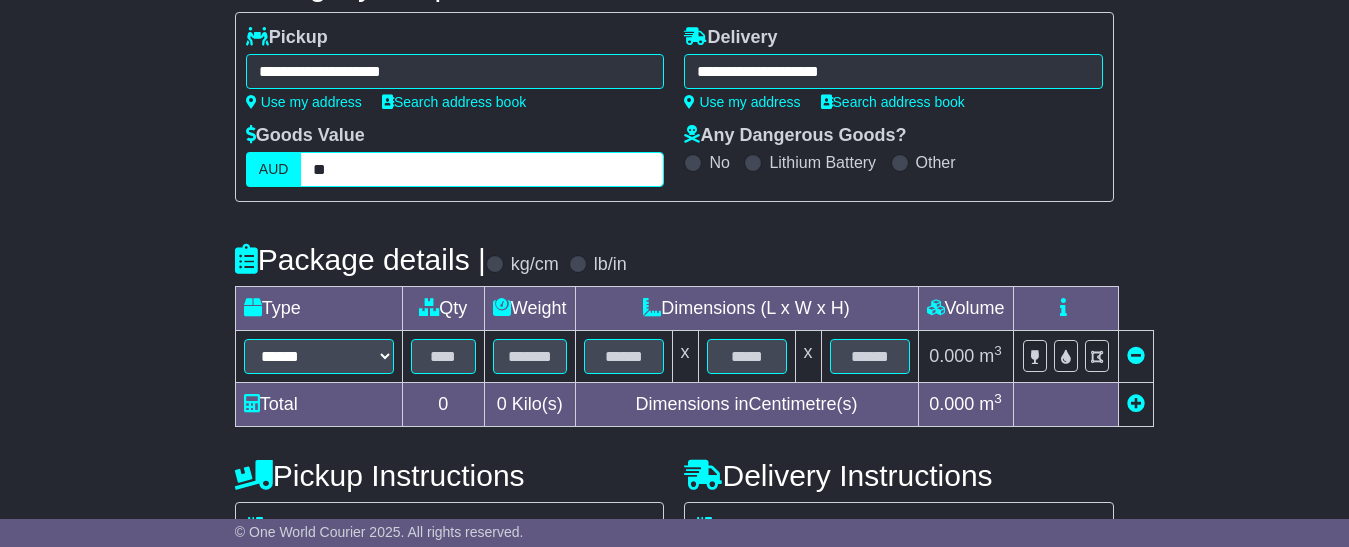 scroll, scrollTop: 300, scrollLeft: 0, axis: vertical 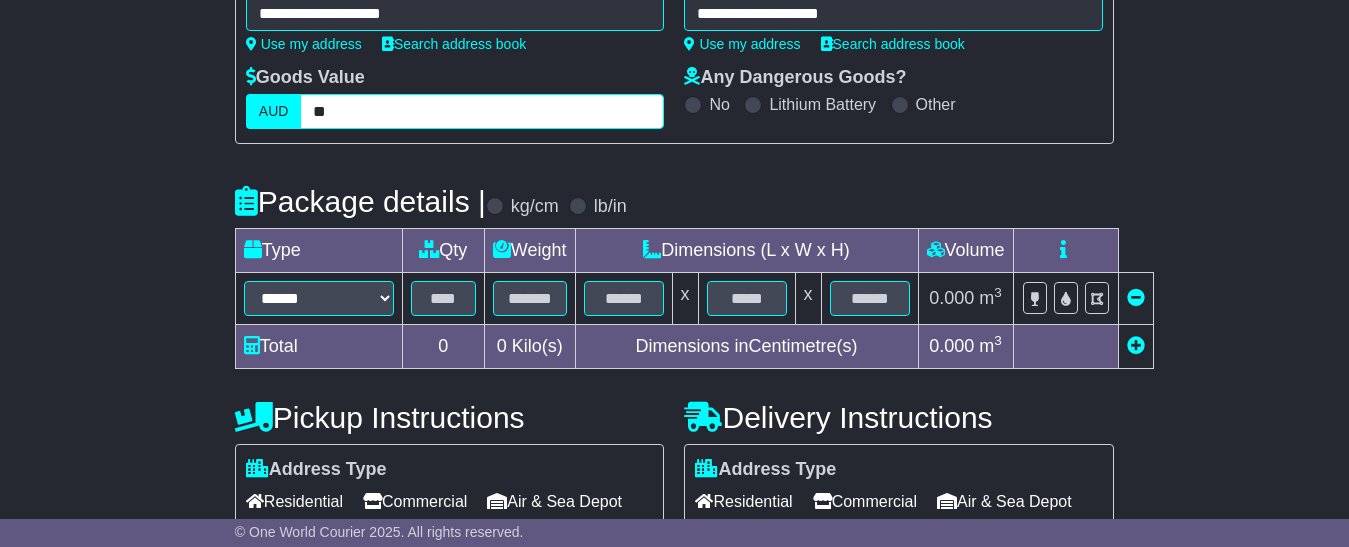 type on "**" 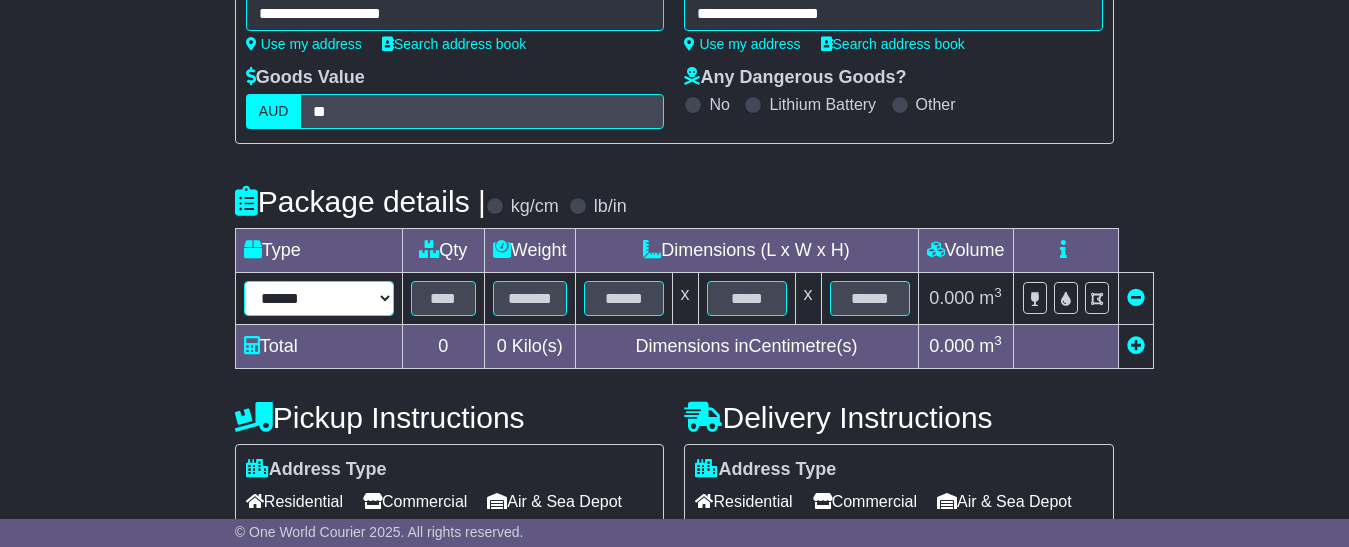 click on "****** ****** *** ******** ***** **** **** ****** *** *******" at bounding box center [319, 298] 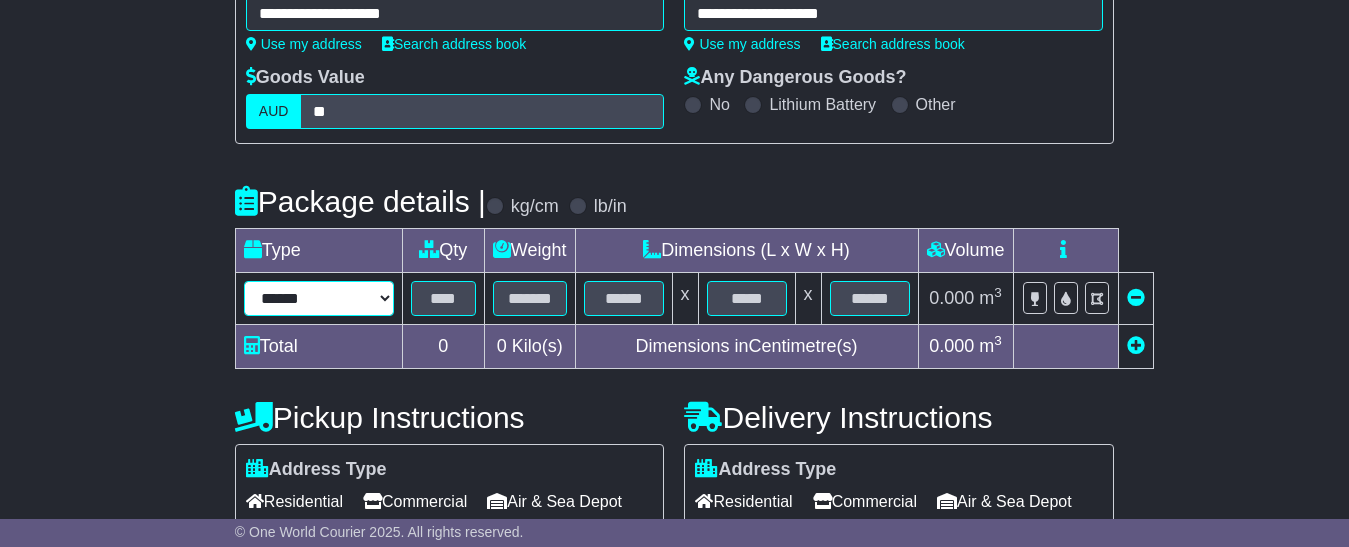 select on "****" 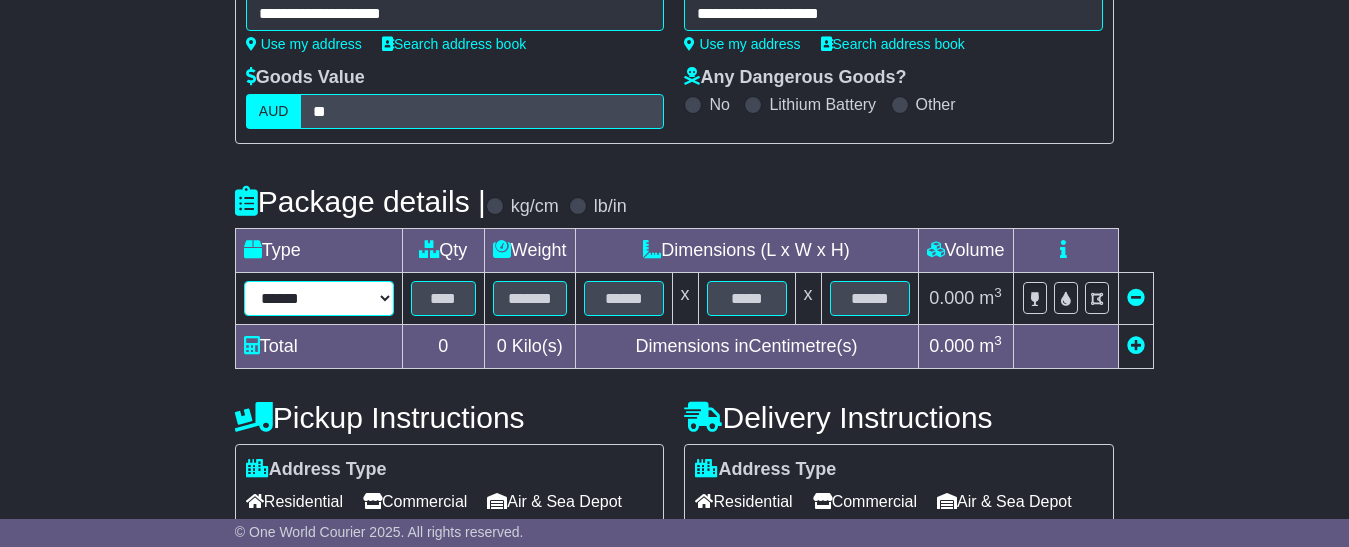 click on "****** ****** *** ******** ***** **** **** ****** *** *******" at bounding box center (319, 298) 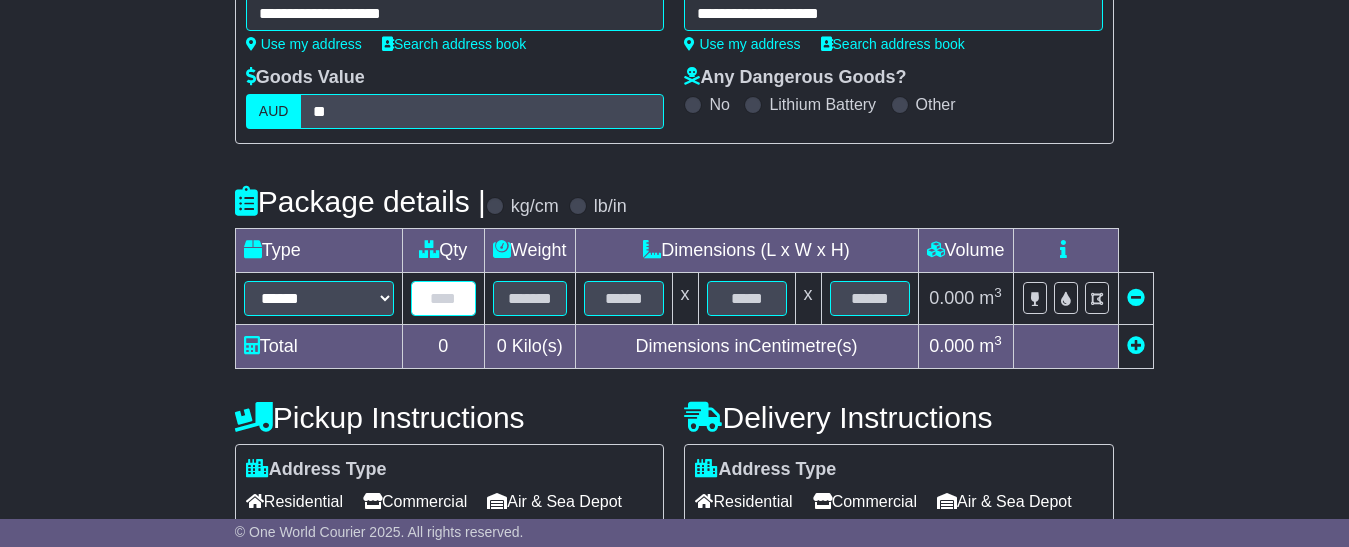 click at bounding box center [443, 298] 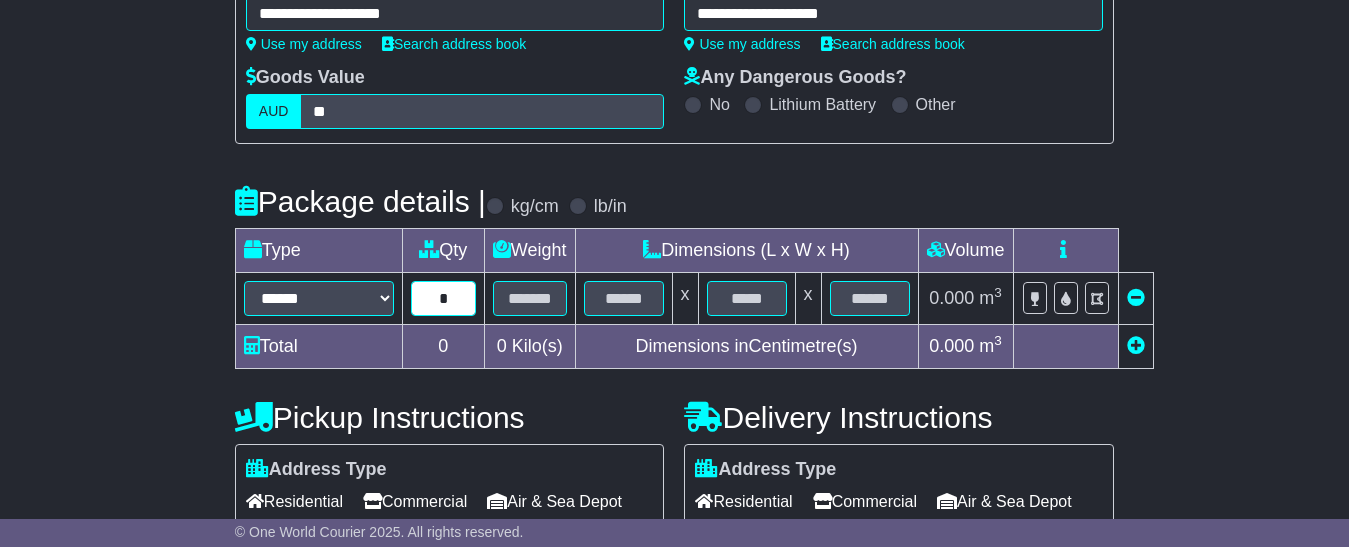 type on "*" 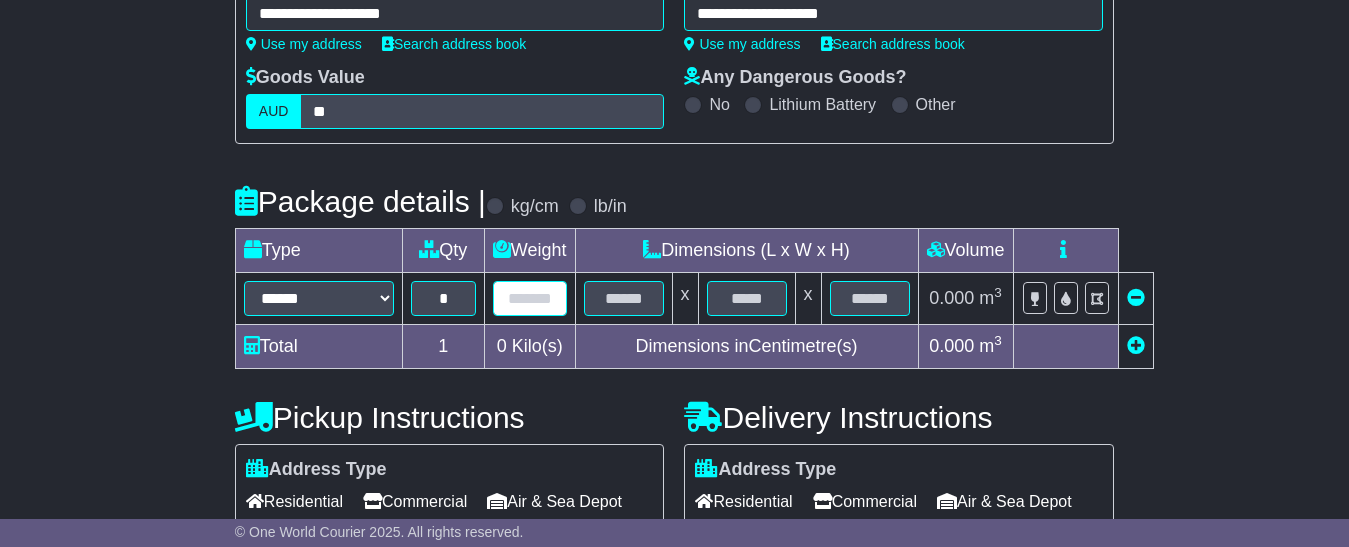 click at bounding box center (530, 298) 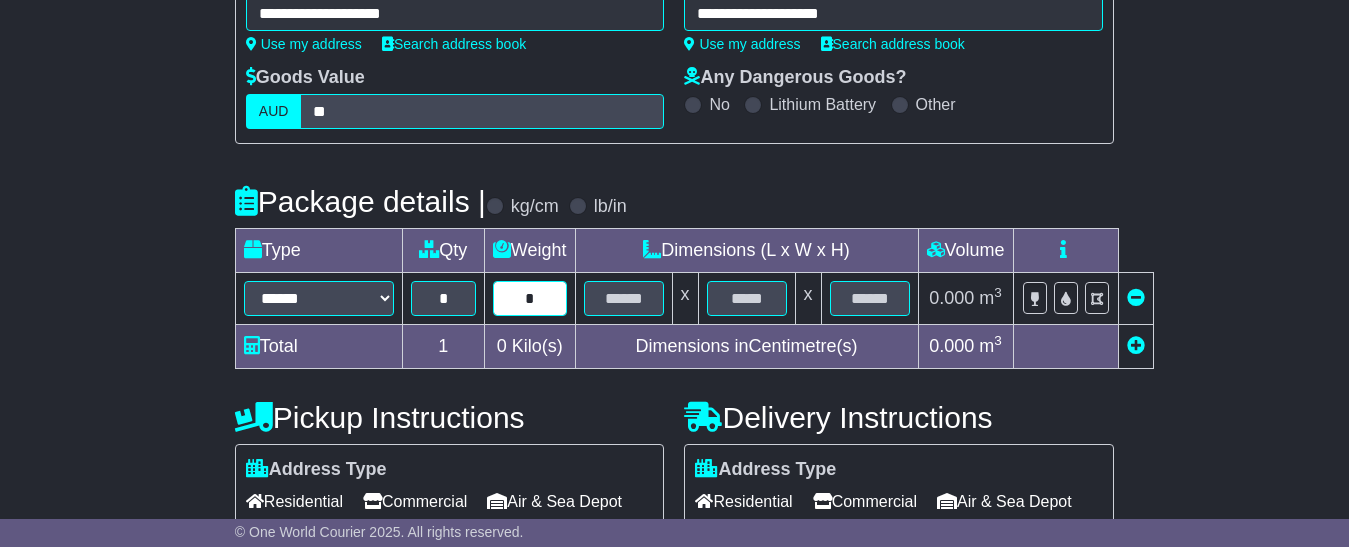 type on "*" 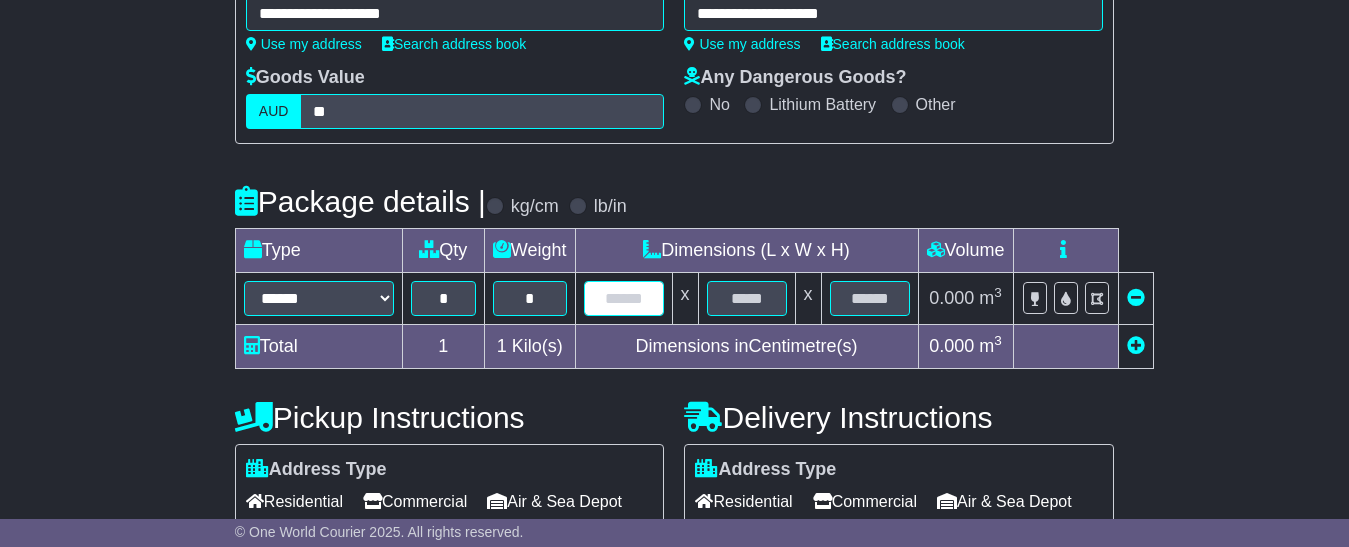click at bounding box center [624, 298] 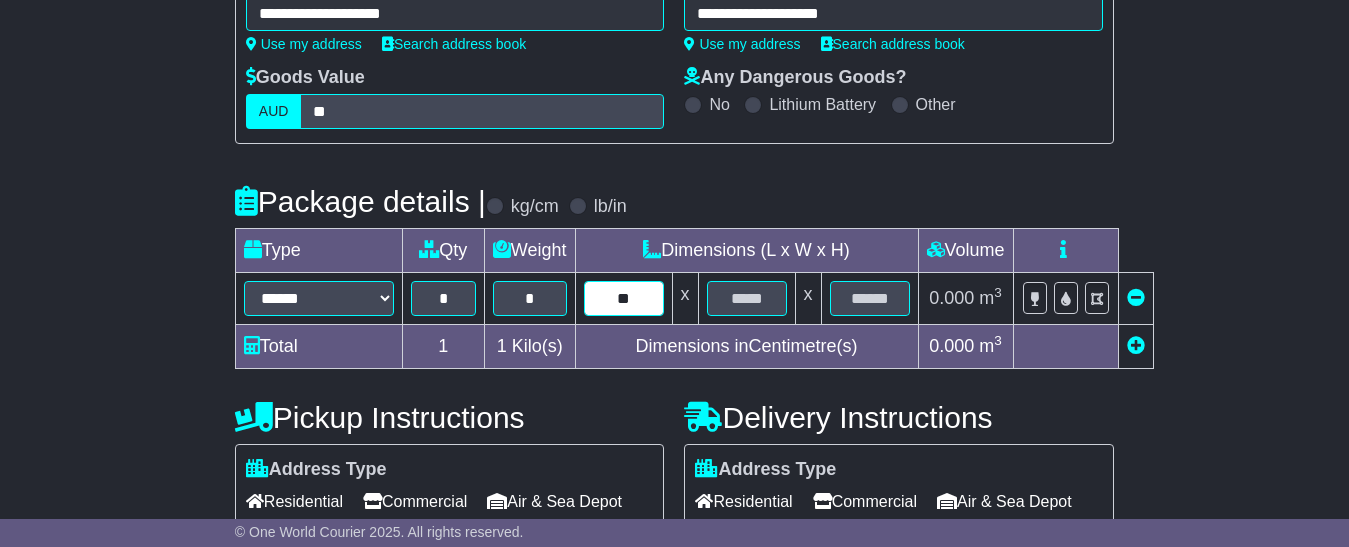 type on "**" 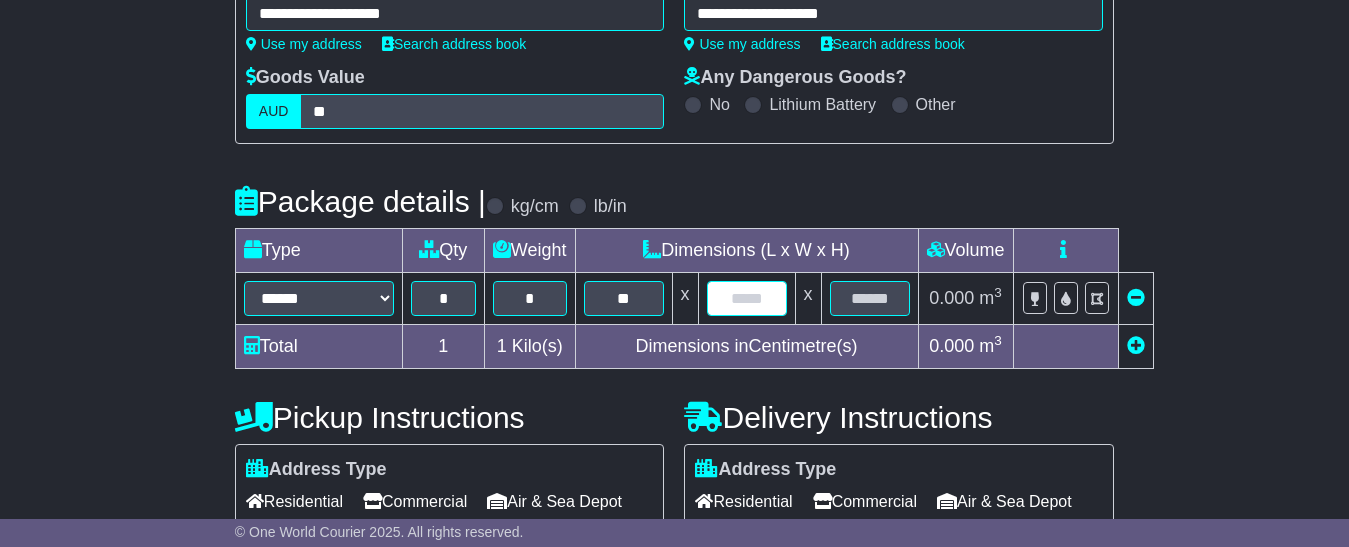 click at bounding box center (747, 298) 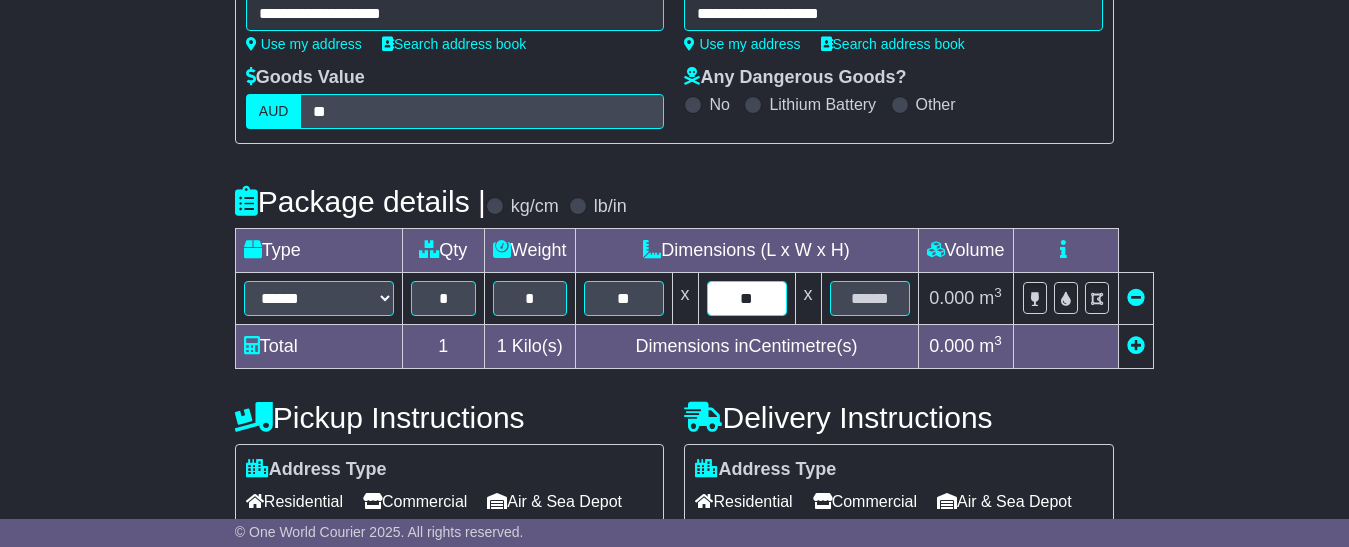 type on "**" 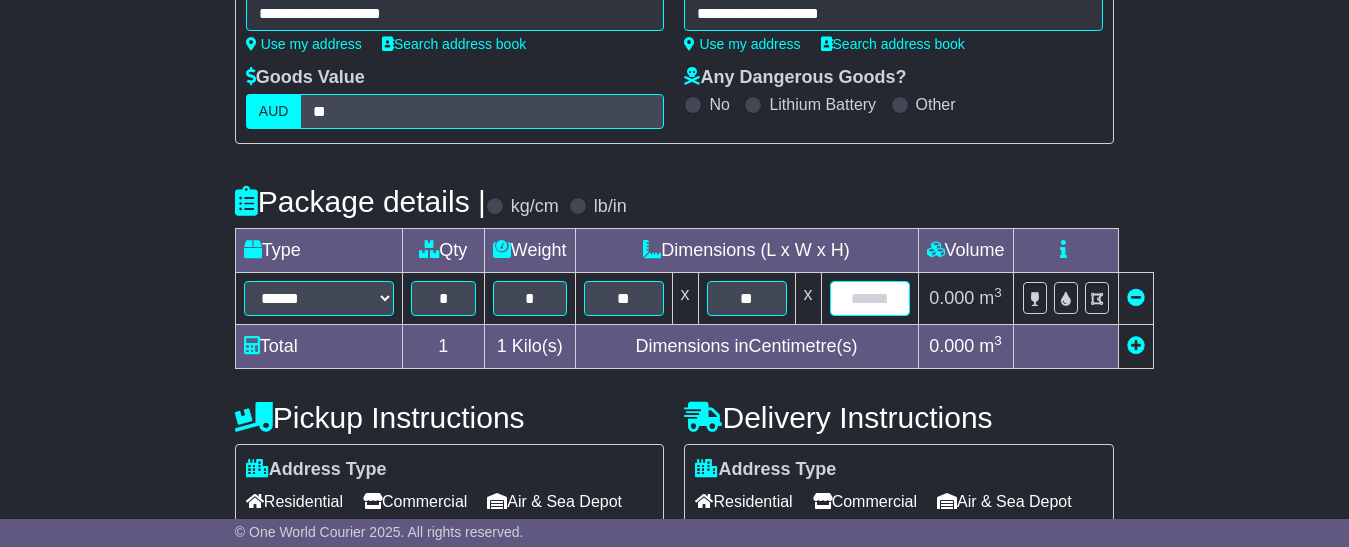 click at bounding box center (870, 298) 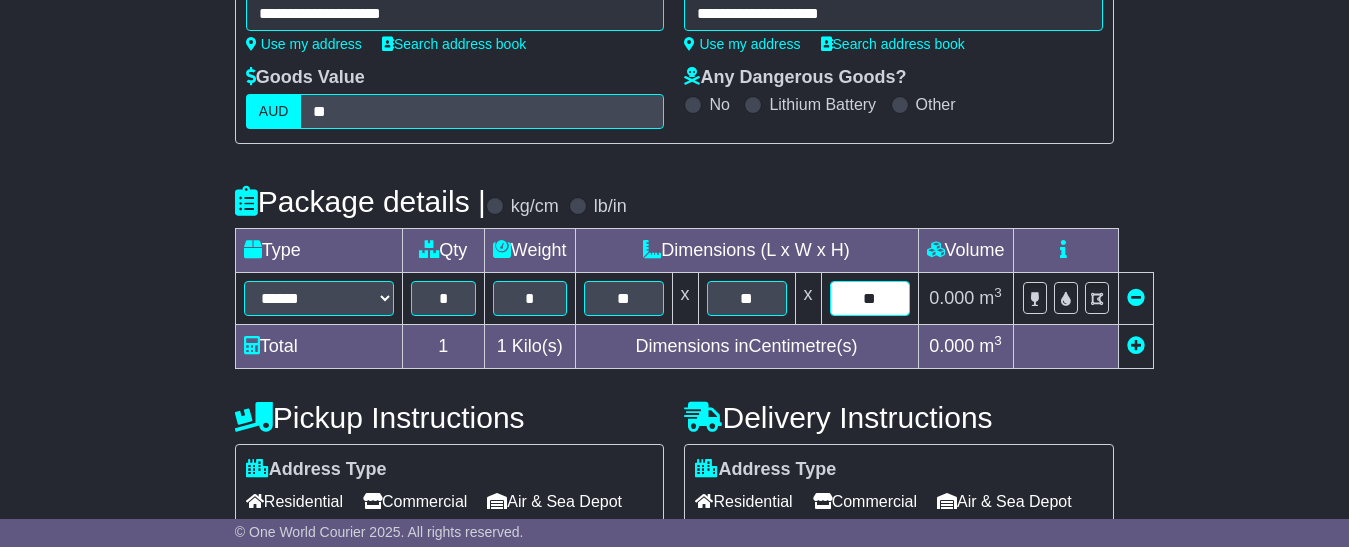 scroll, scrollTop: 400, scrollLeft: 0, axis: vertical 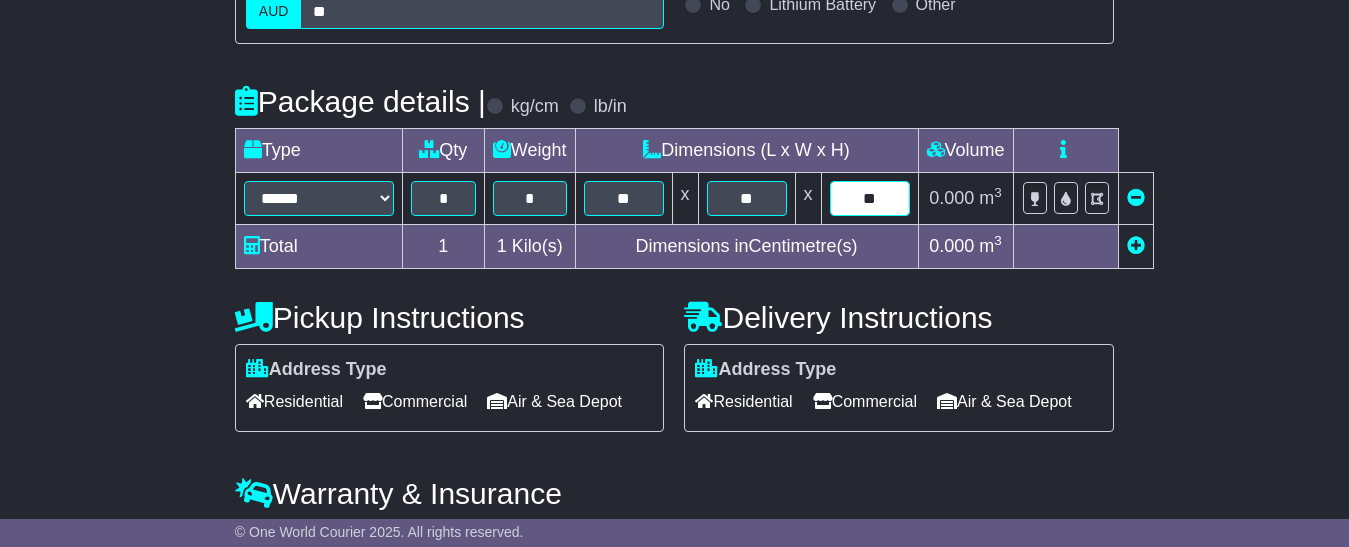 type on "**" 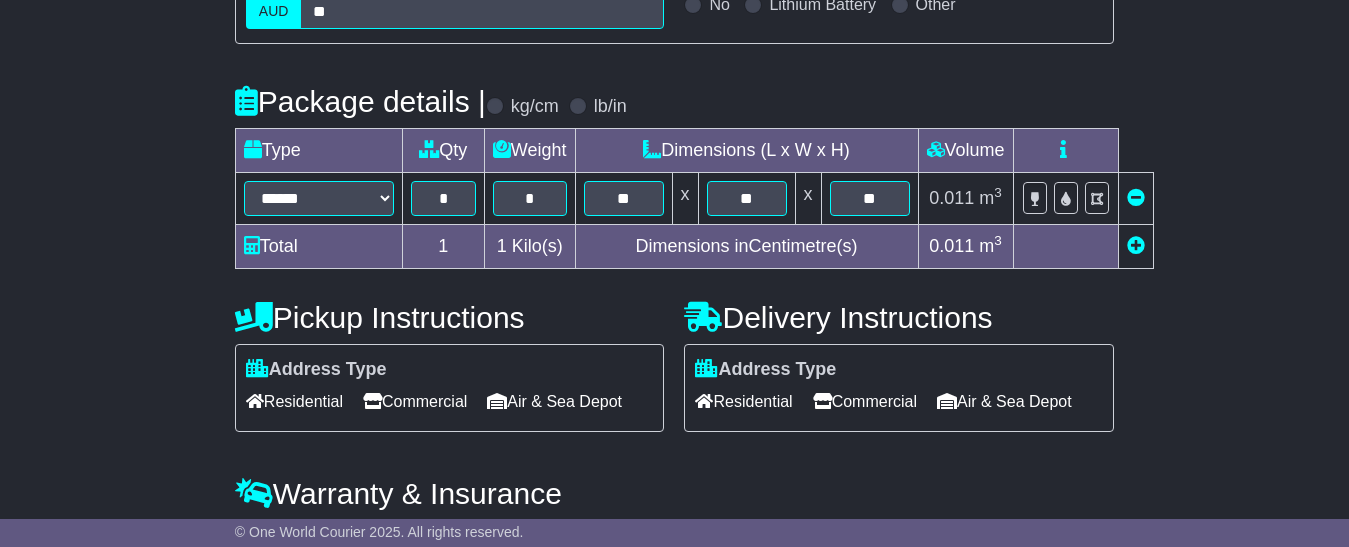 click on "Commercial" at bounding box center (415, 401) 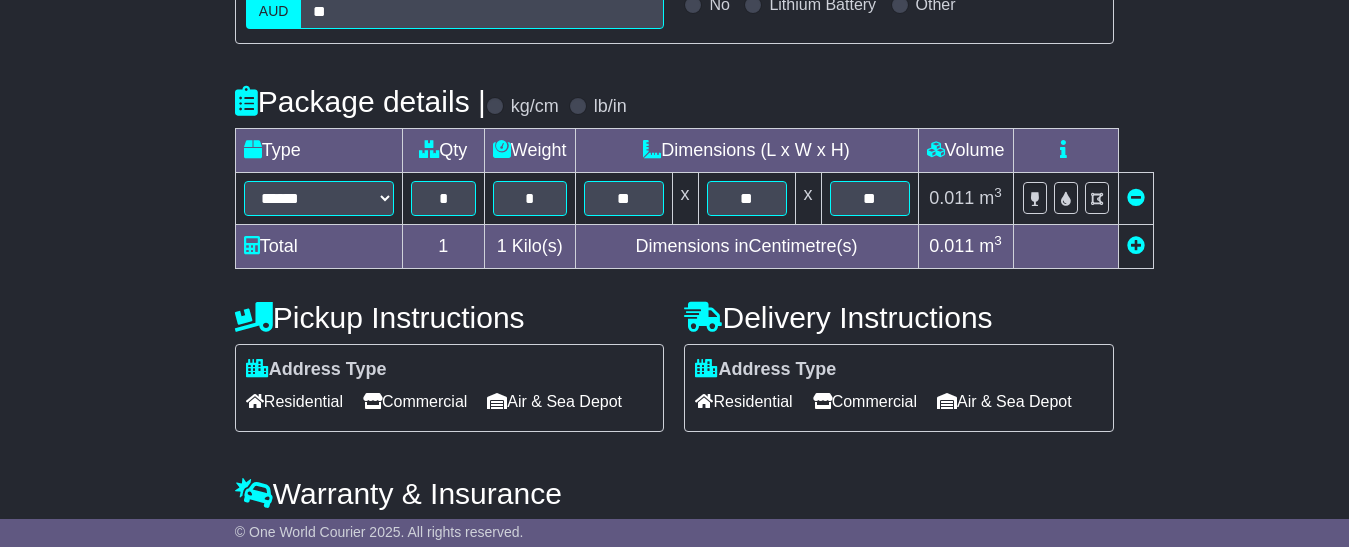 click on "Commercial" at bounding box center (865, 401) 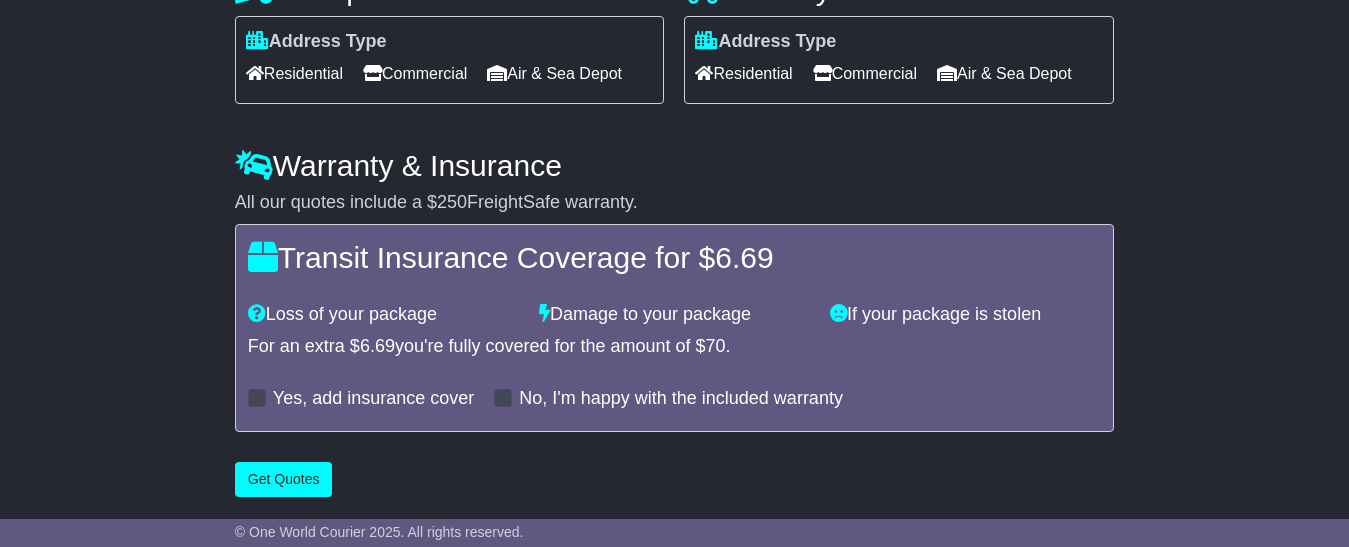 scroll, scrollTop: 795, scrollLeft: 0, axis: vertical 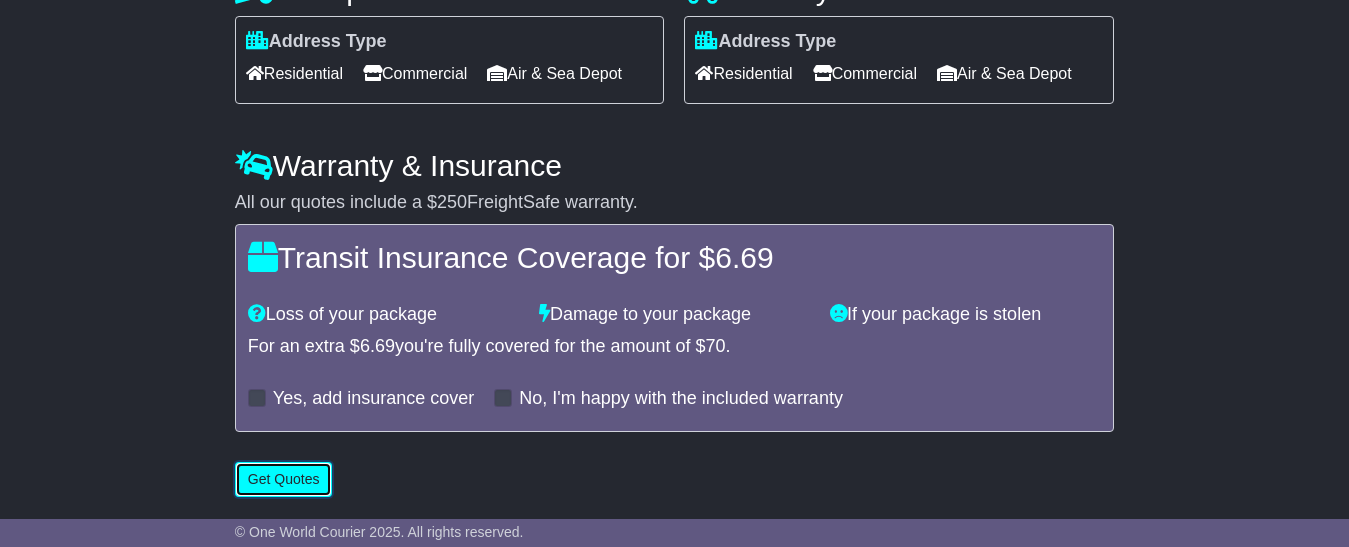 click on "Get Quotes" at bounding box center (284, 479) 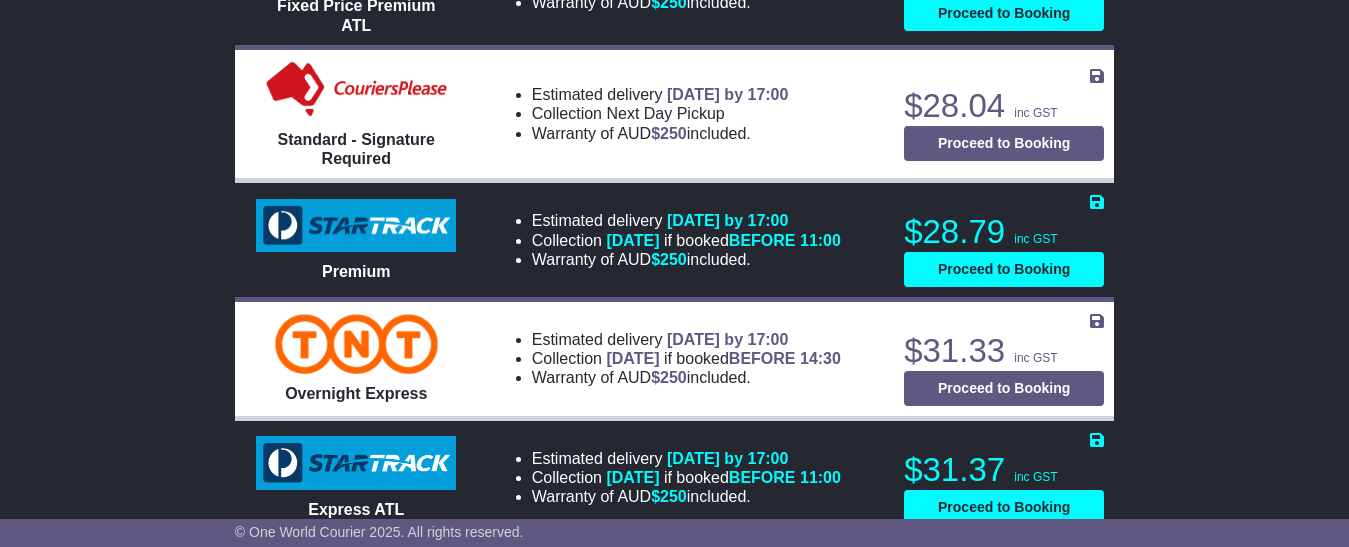 scroll, scrollTop: 1700, scrollLeft: 0, axis: vertical 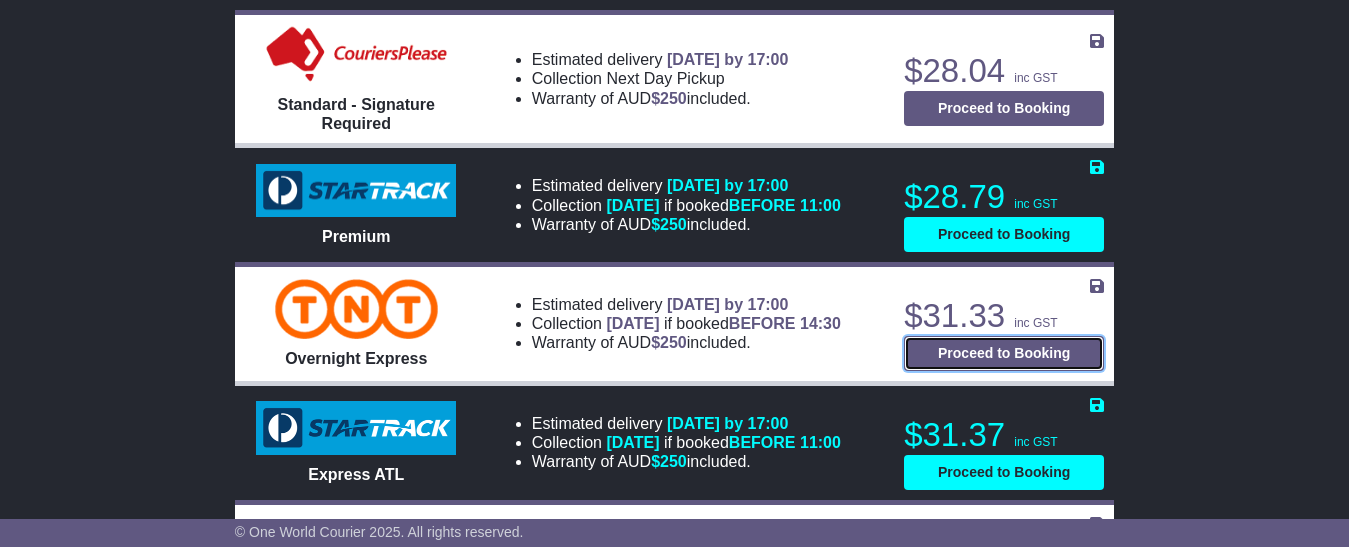 click on "Proceed to Booking" at bounding box center (1004, 353) 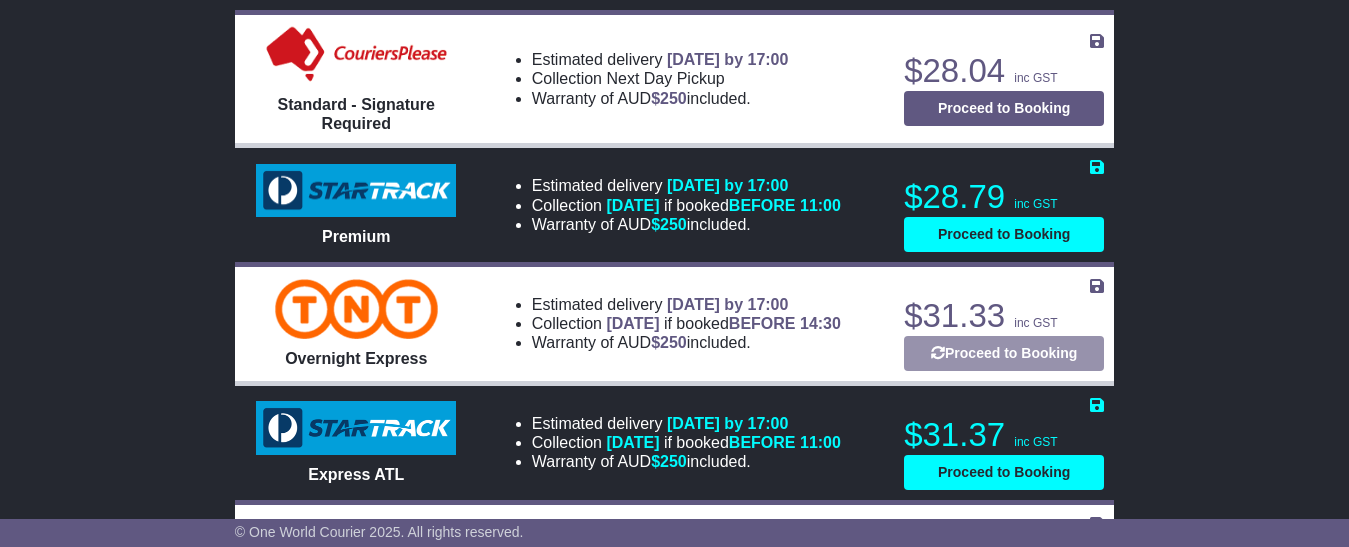 select on "****" 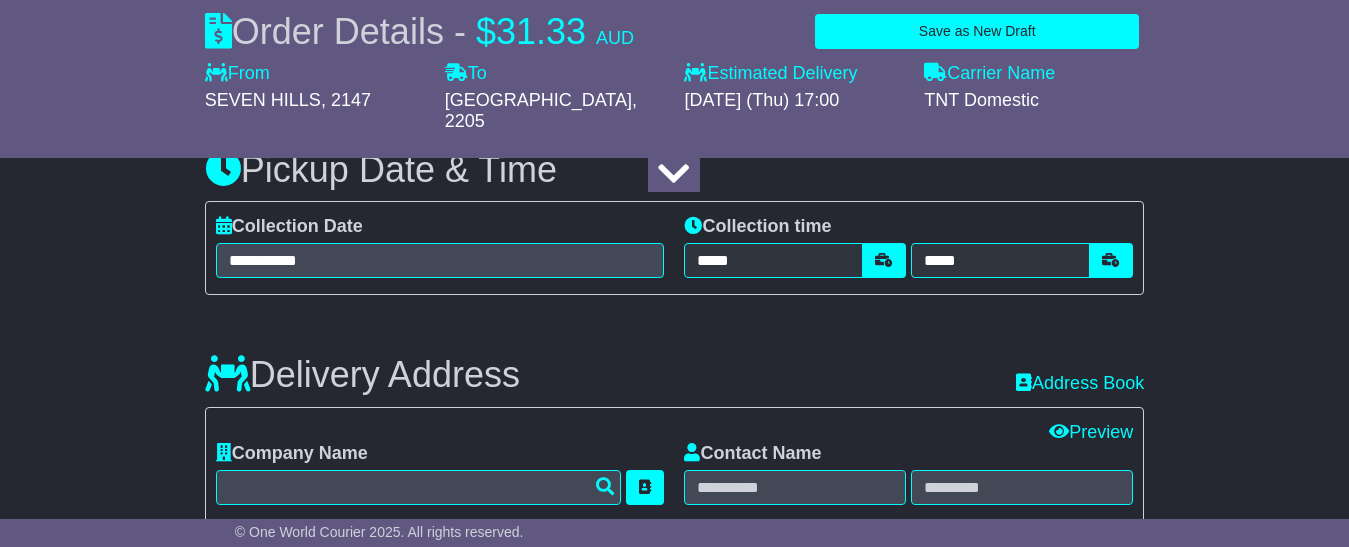 scroll, scrollTop: 1200, scrollLeft: 0, axis: vertical 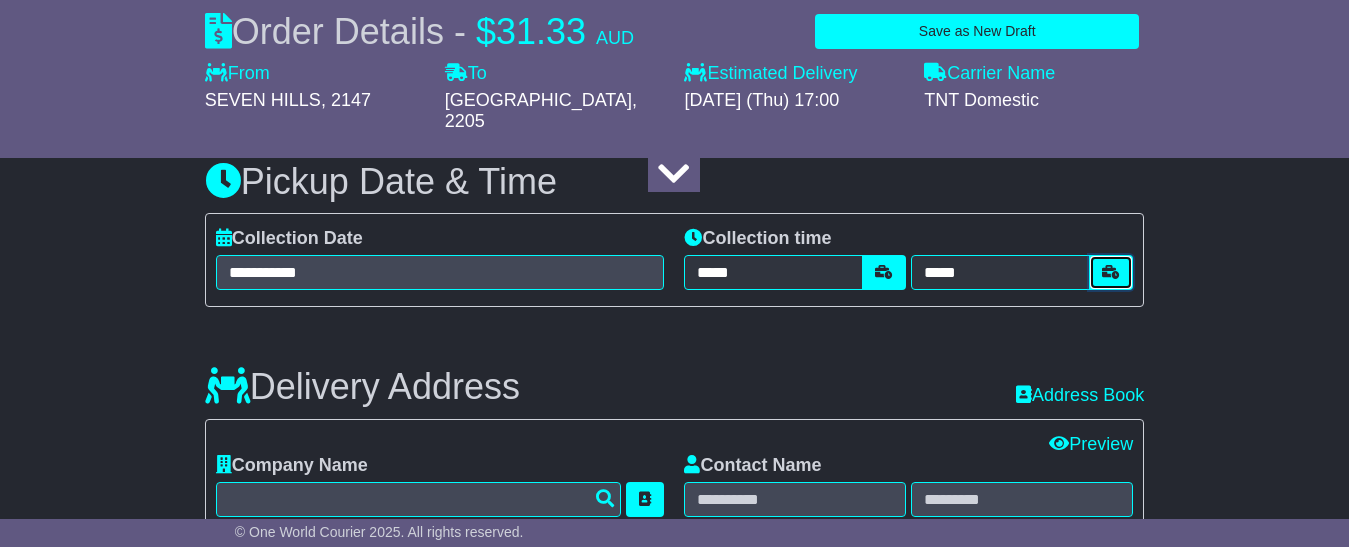click at bounding box center [1111, 272] 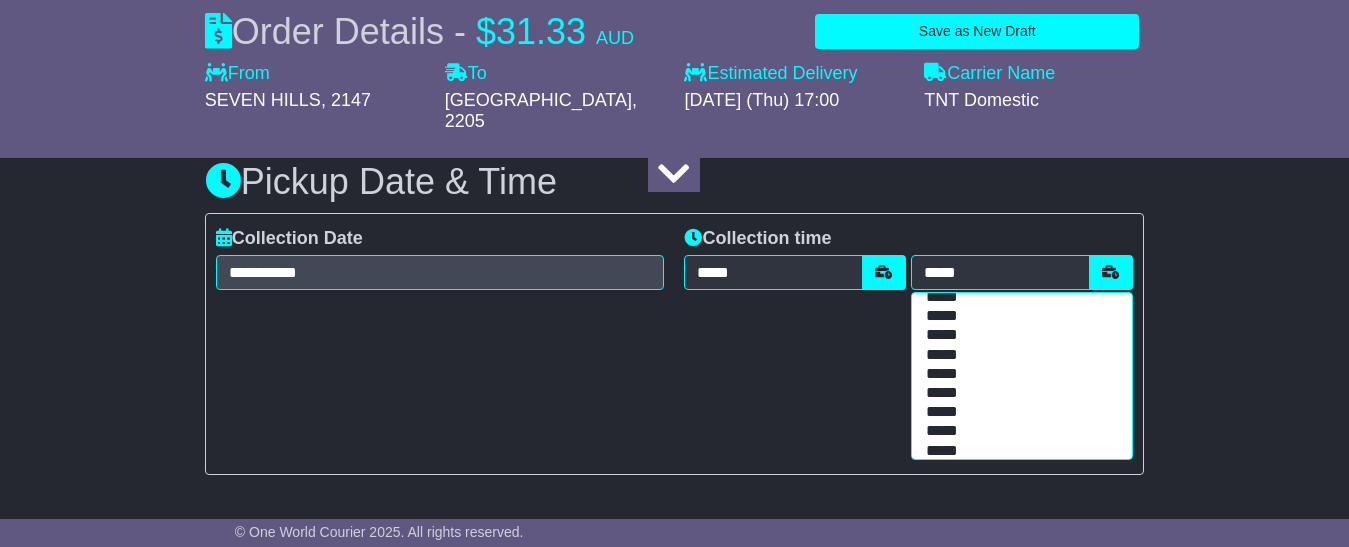 scroll, scrollTop: 100, scrollLeft: 0, axis: vertical 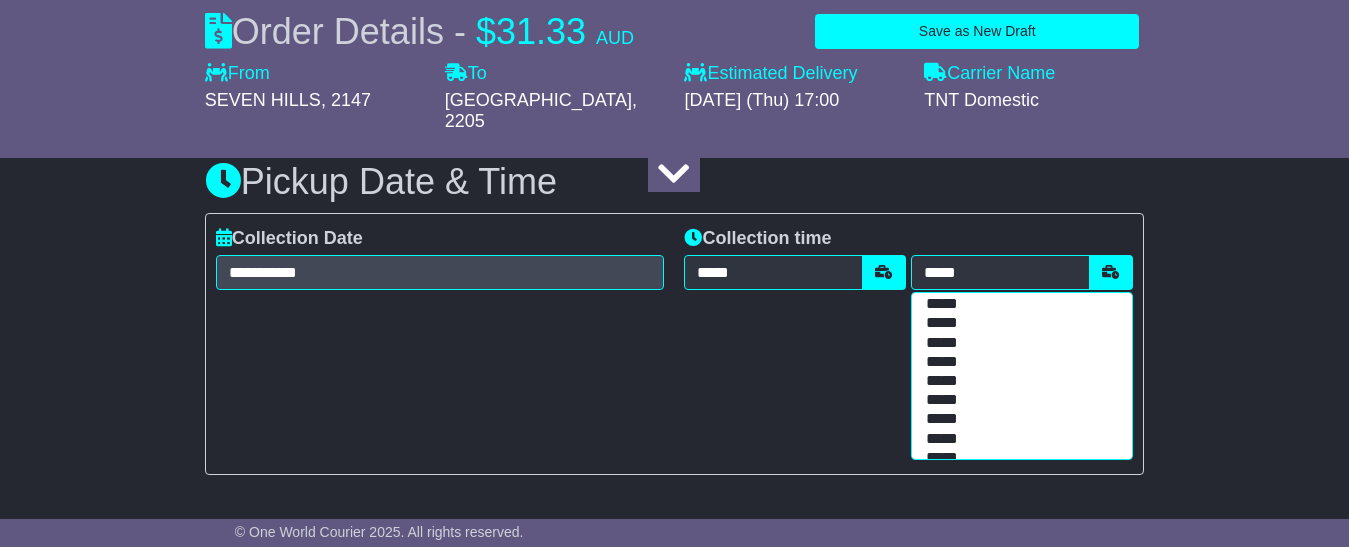 click on "*****" at bounding box center [1017, 419] 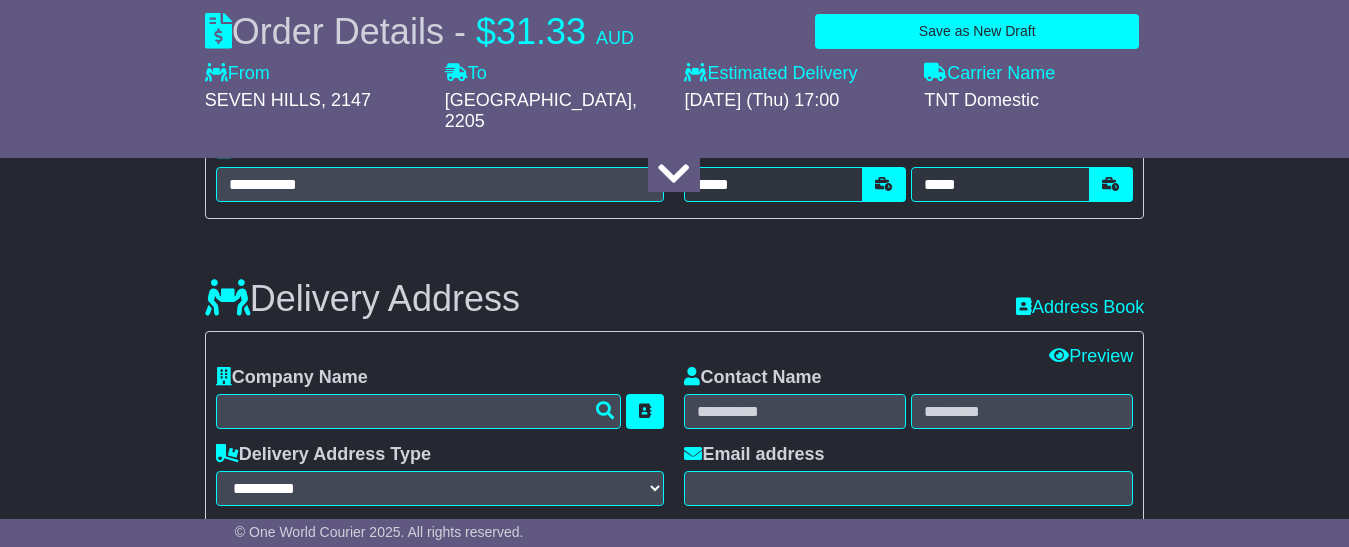 scroll, scrollTop: 1300, scrollLeft: 0, axis: vertical 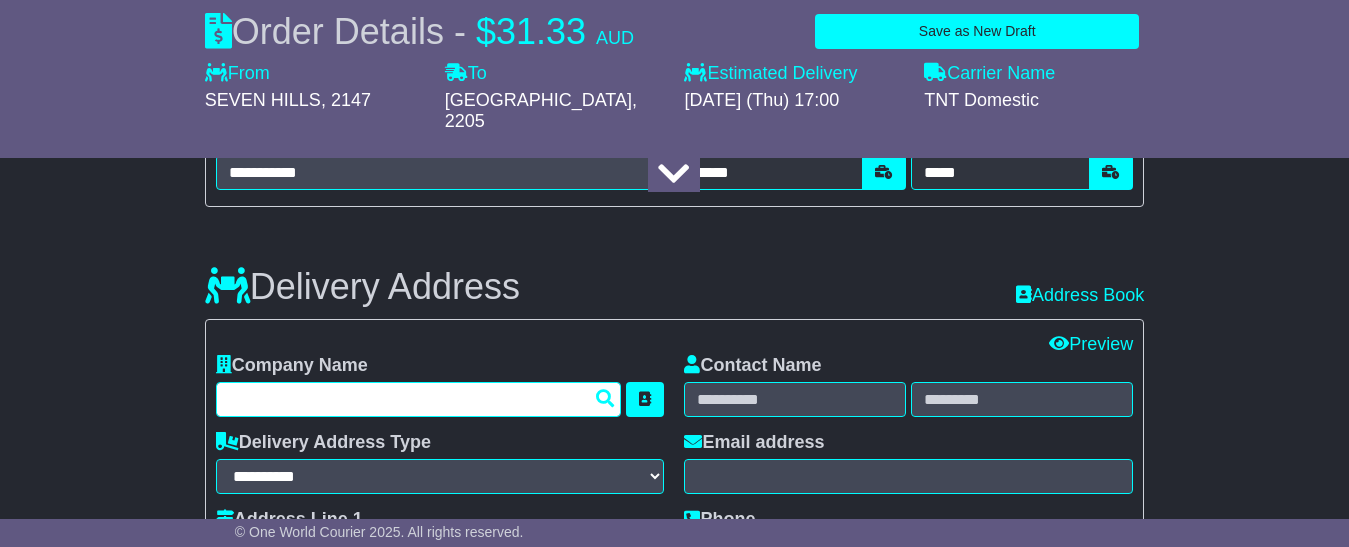 click at bounding box center [419, 399] 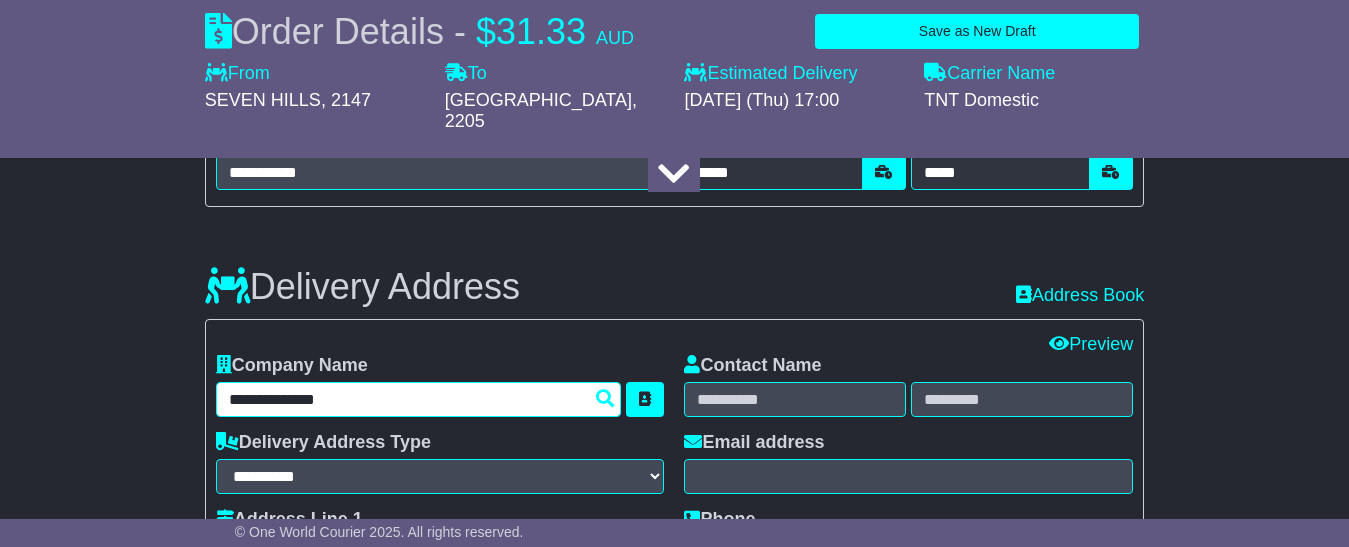 click on "**********" at bounding box center [419, 399] 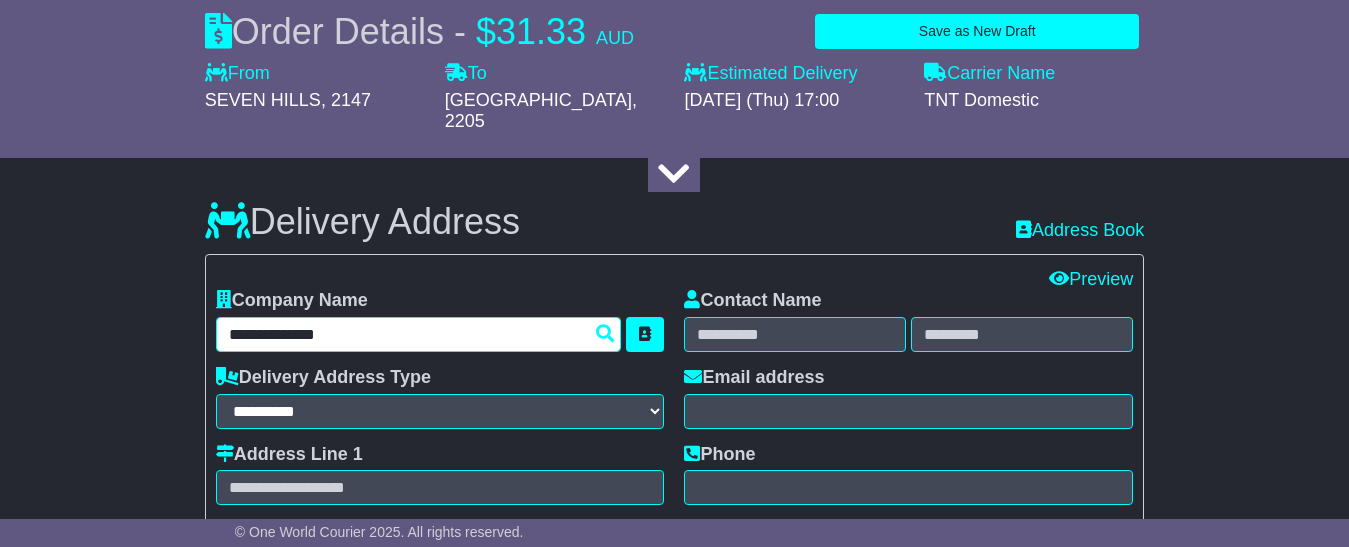 scroll, scrollTop: 1400, scrollLeft: 0, axis: vertical 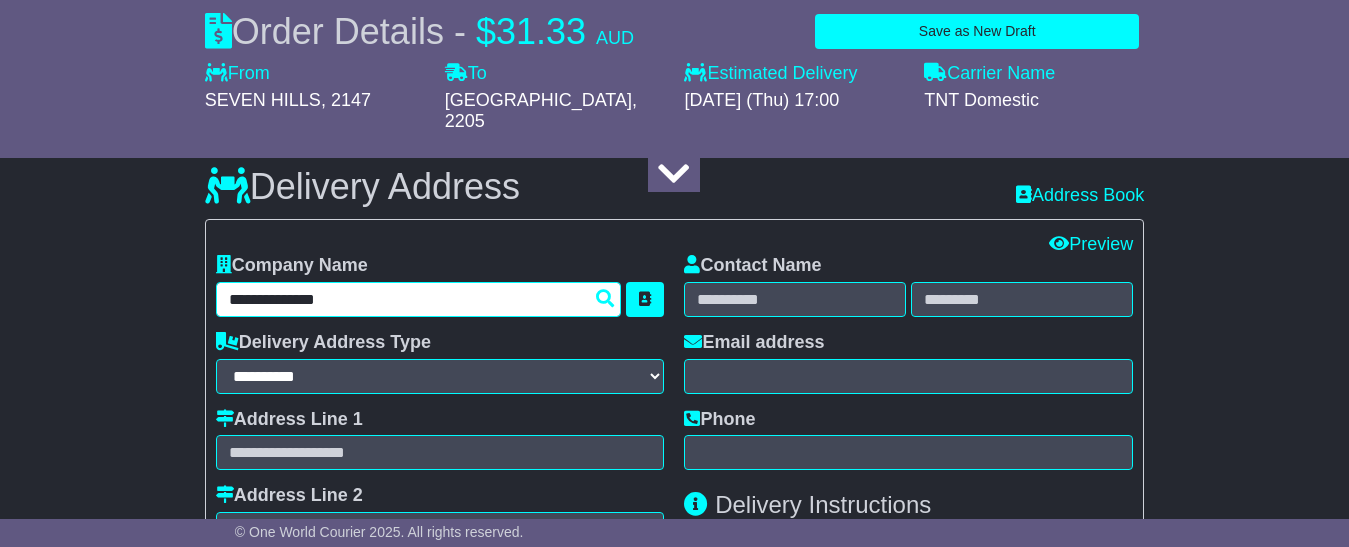 type on "**********" 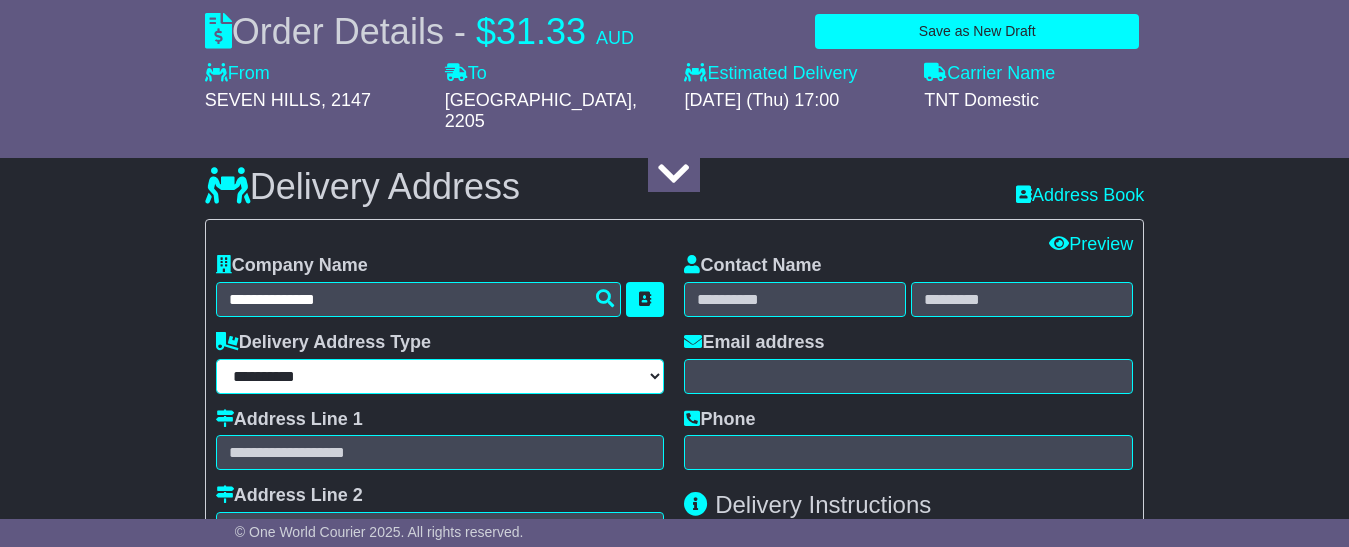 click on "**********" at bounding box center [440, 376] 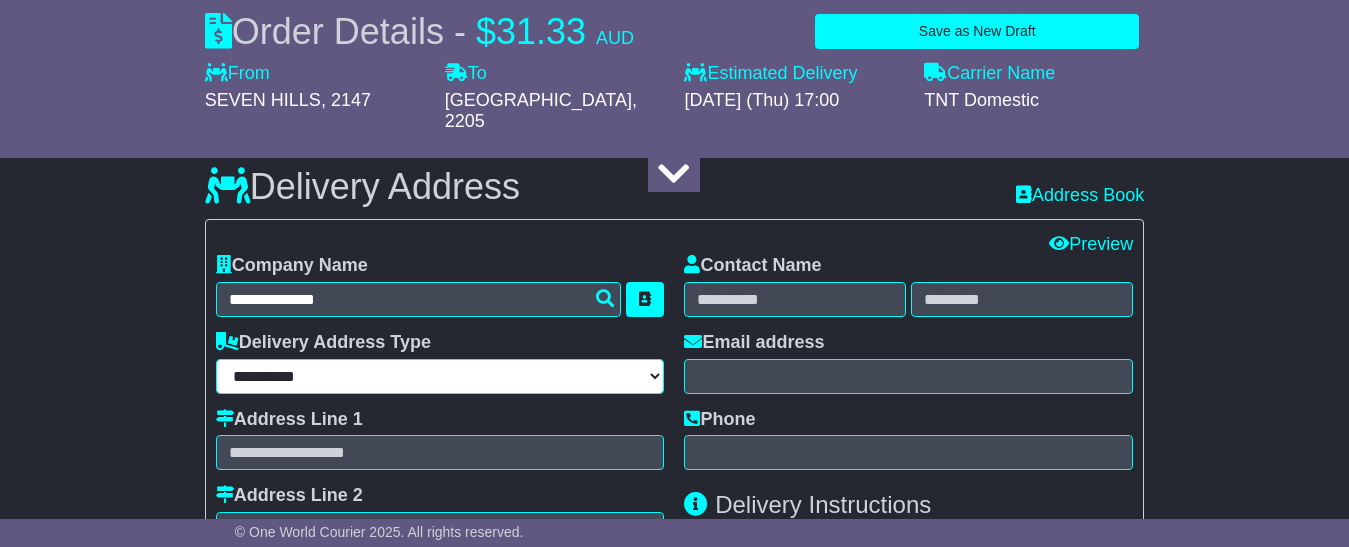 click on "**********" at bounding box center (440, 376) 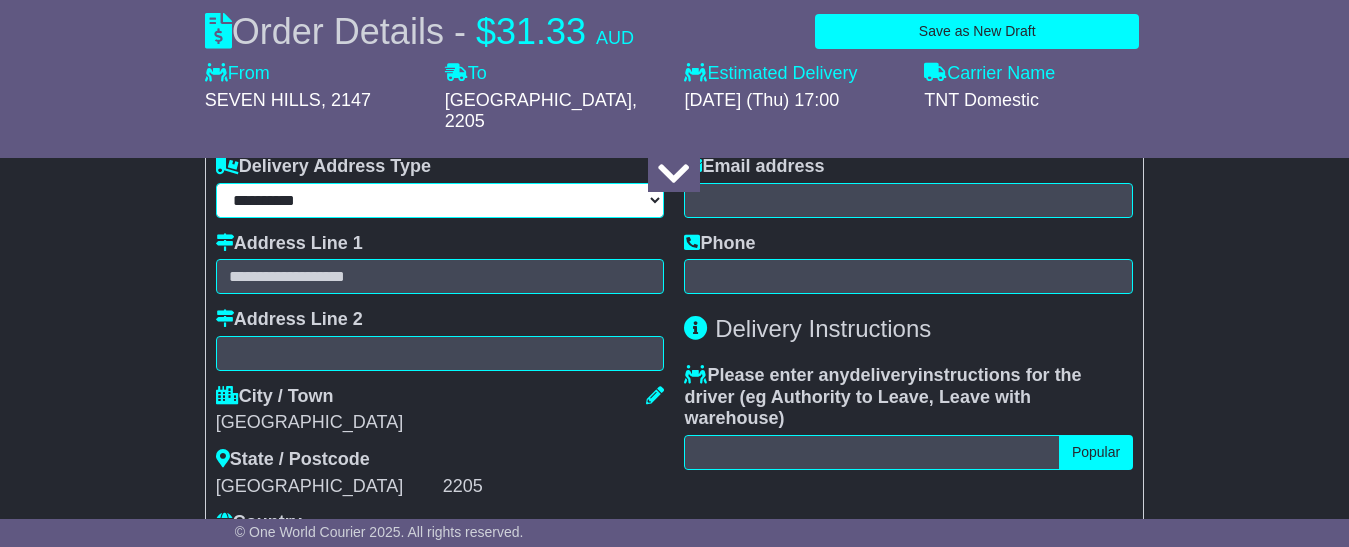 scroll, scrollTop: 1500, scrollLeft: 0, axis: vertical 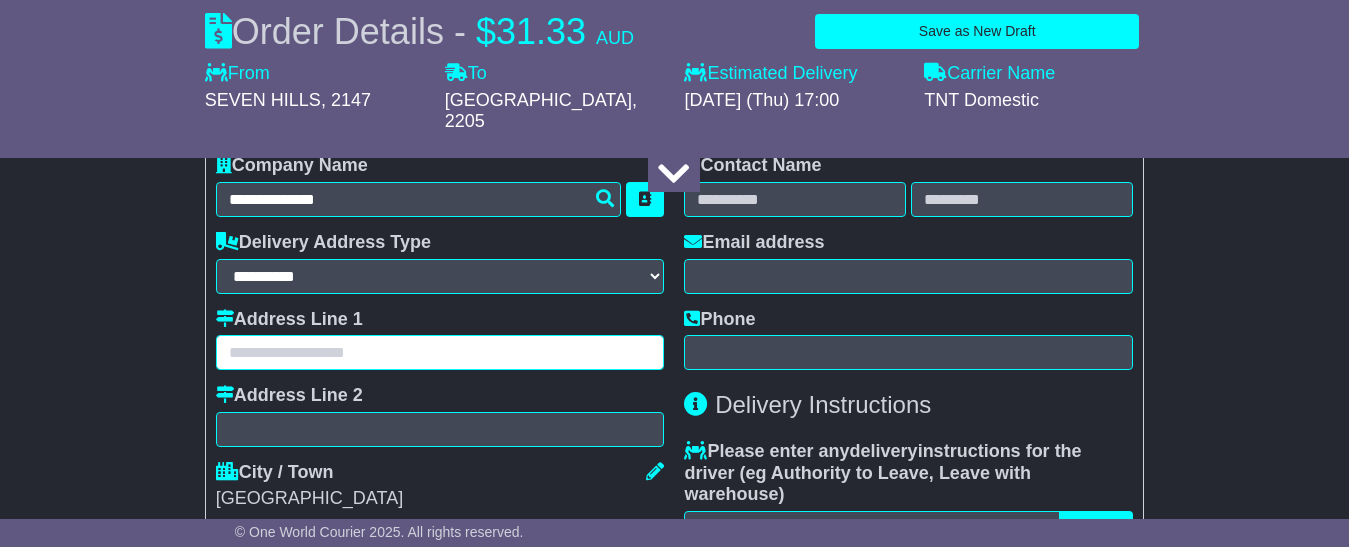 click at bounding box center (440, 352) 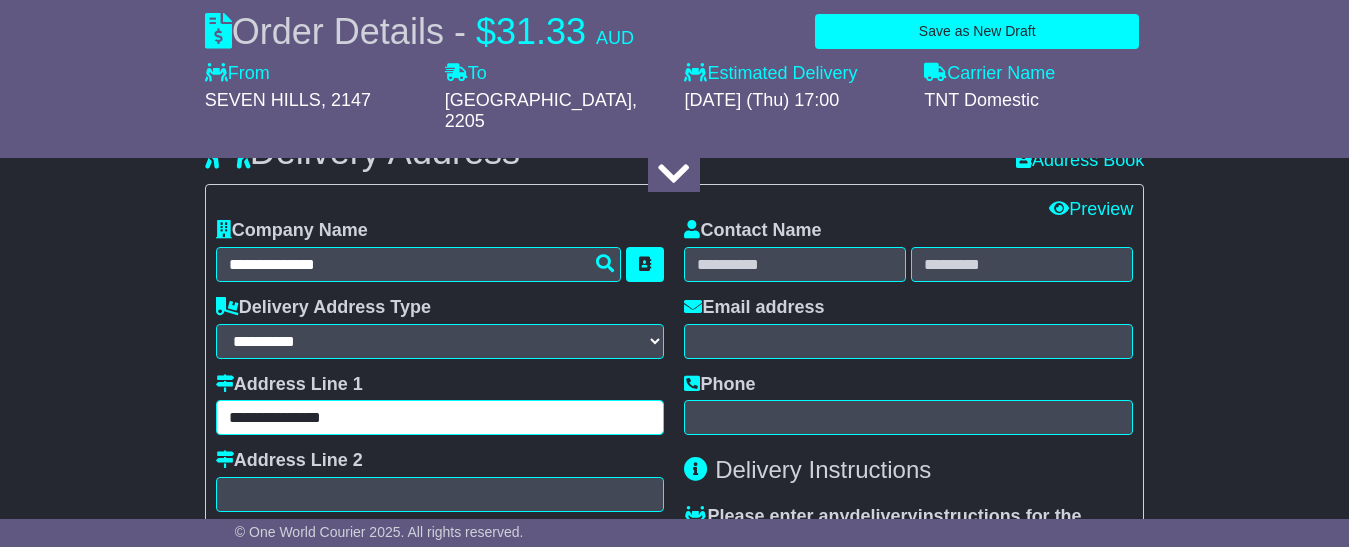 scroll, scrollTop: 1400, scrollLeft: 0, axis: vertical 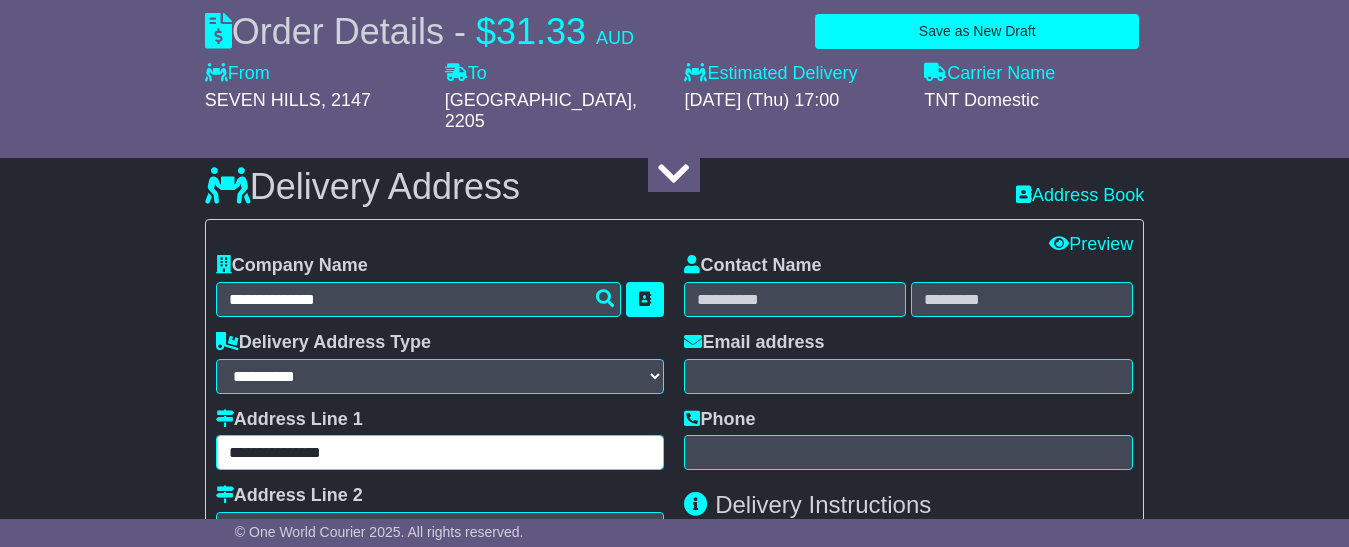 type on "**********" 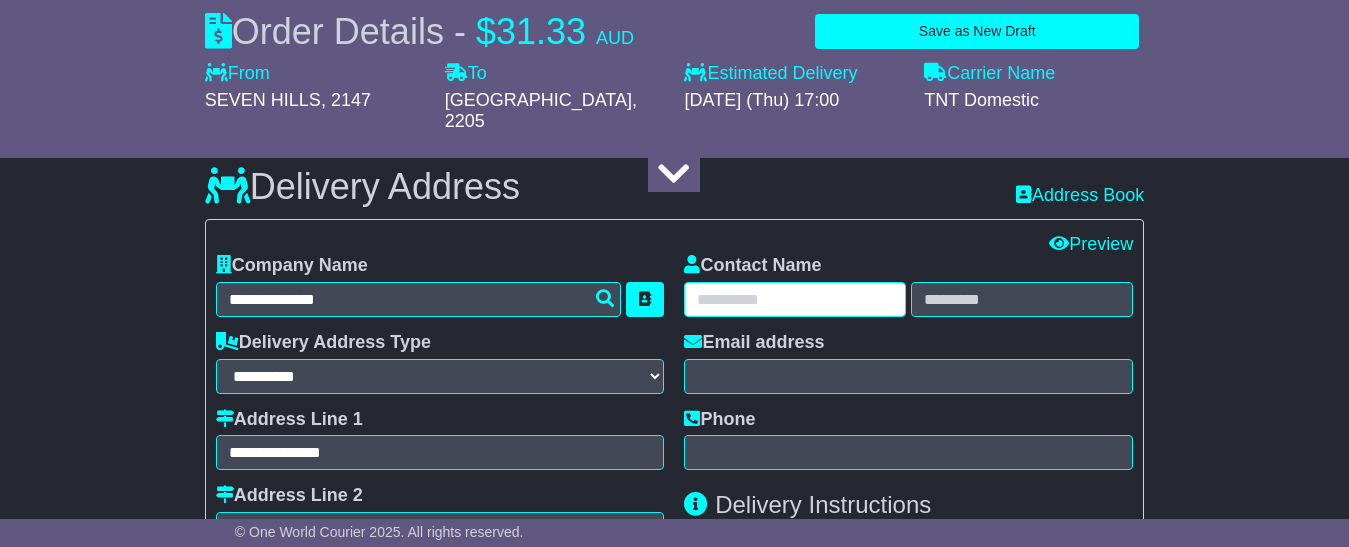 click at bounding box center [795, 299] 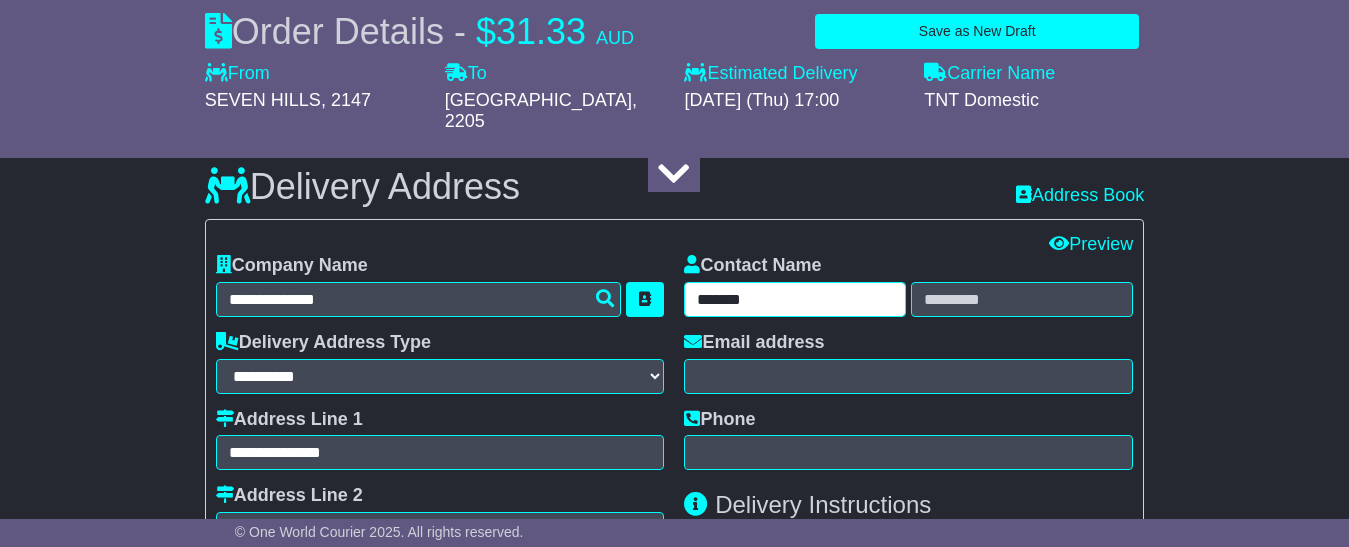 type on "*******" 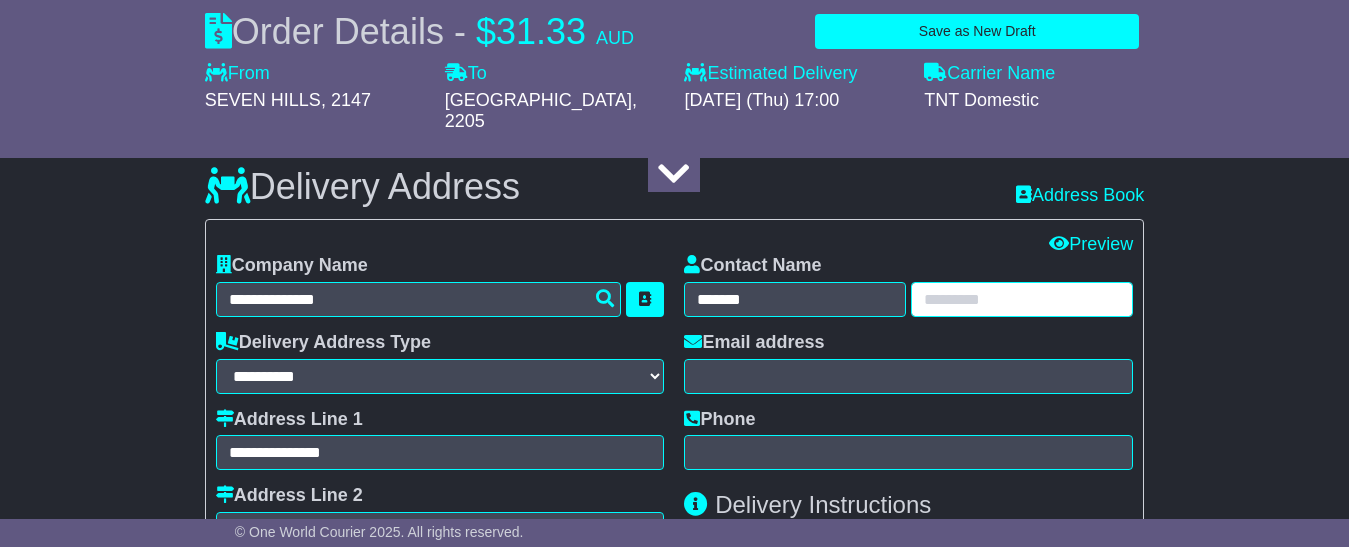 click at bounding box center [1022, 299] 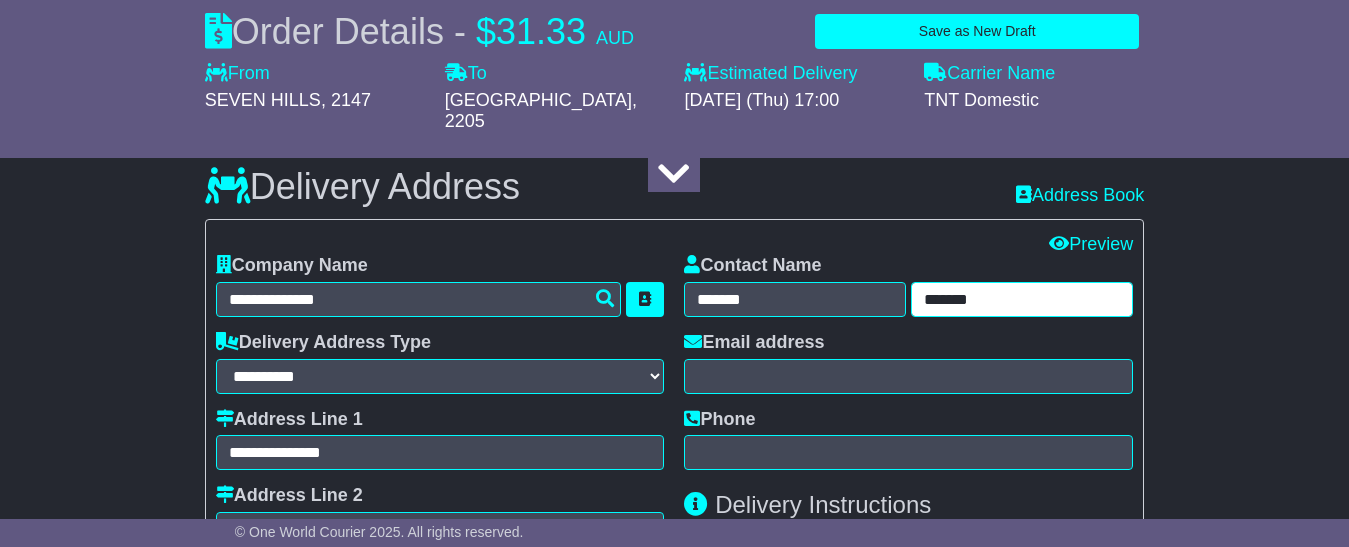 type on "*******" 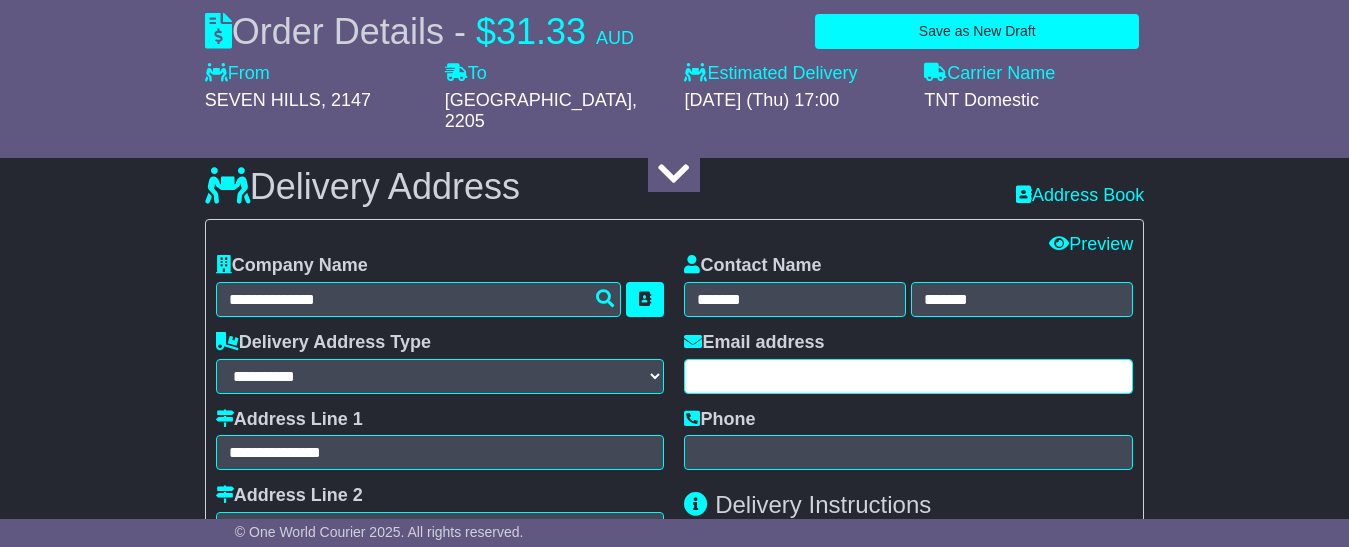 click at bounding box center [908, 376] 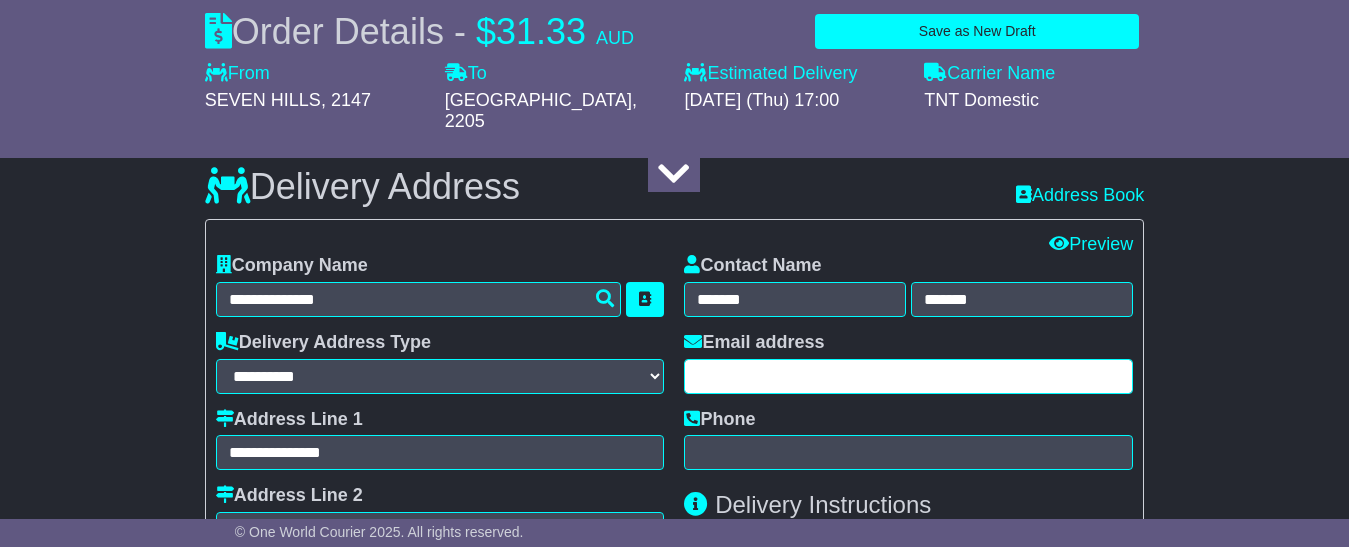 click at bounding box center (908, 376) 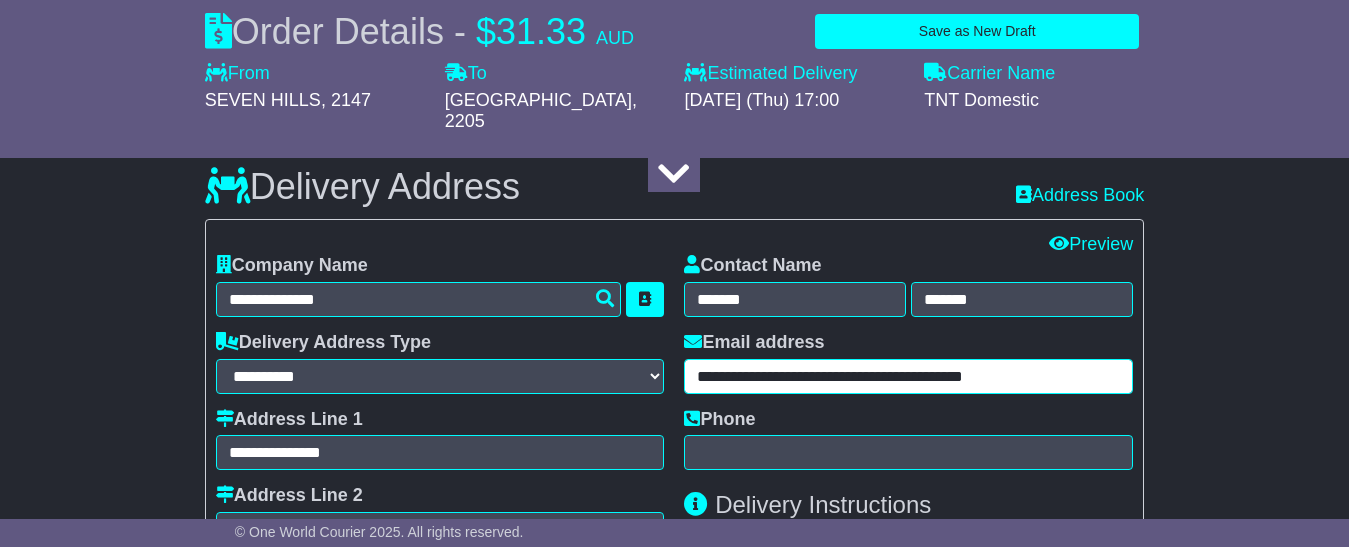 click on "**********" at bounding box center (908, 376) 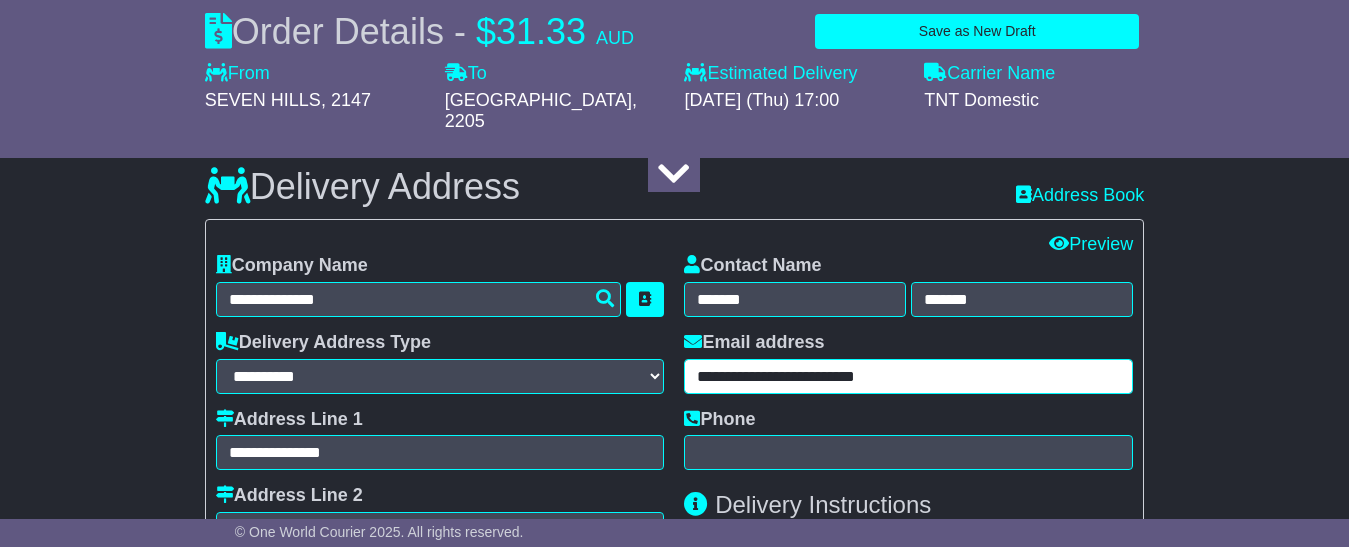 scroll, scrollTop: 1500, scrollLeft: 0, axis: vertical 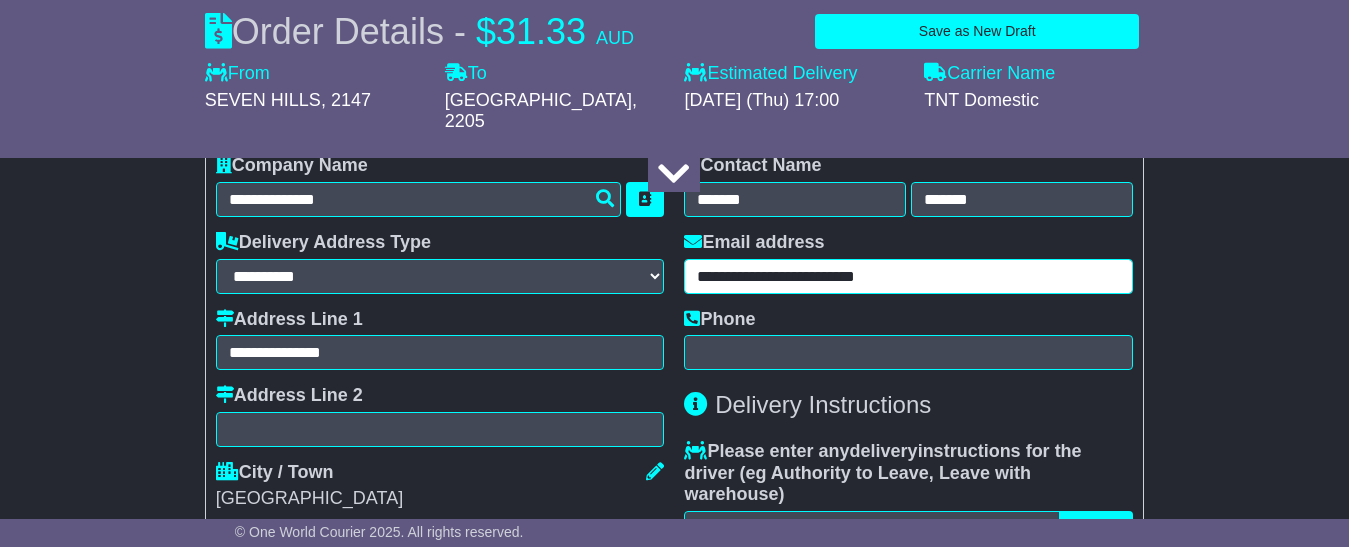 type on "**********" 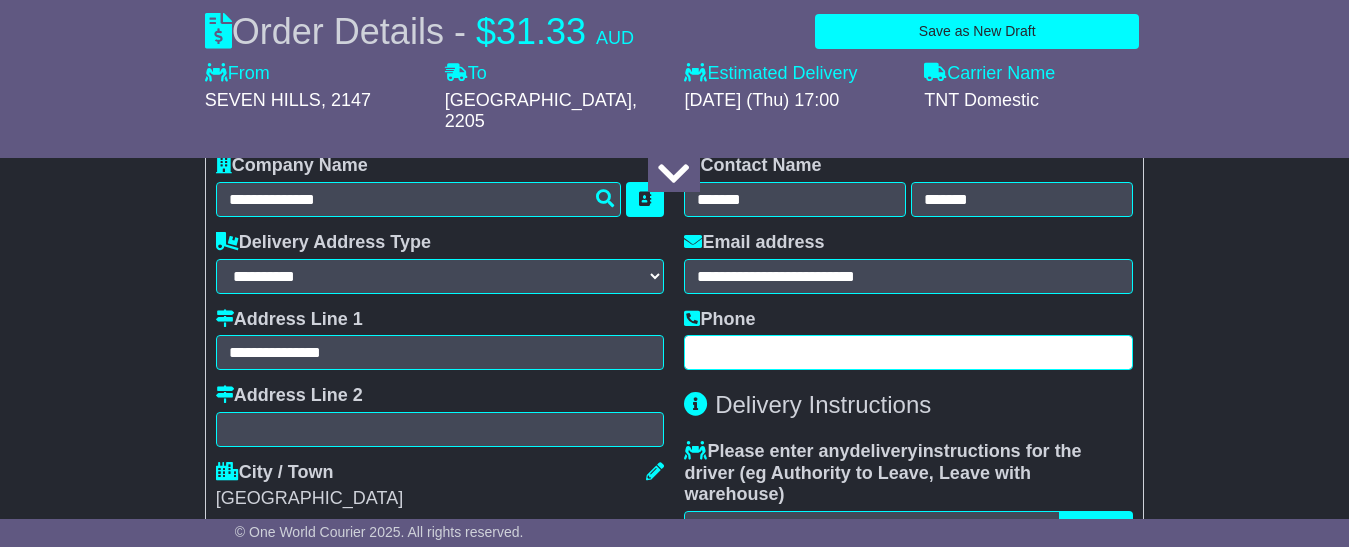 click at bounding box center [908, 352] 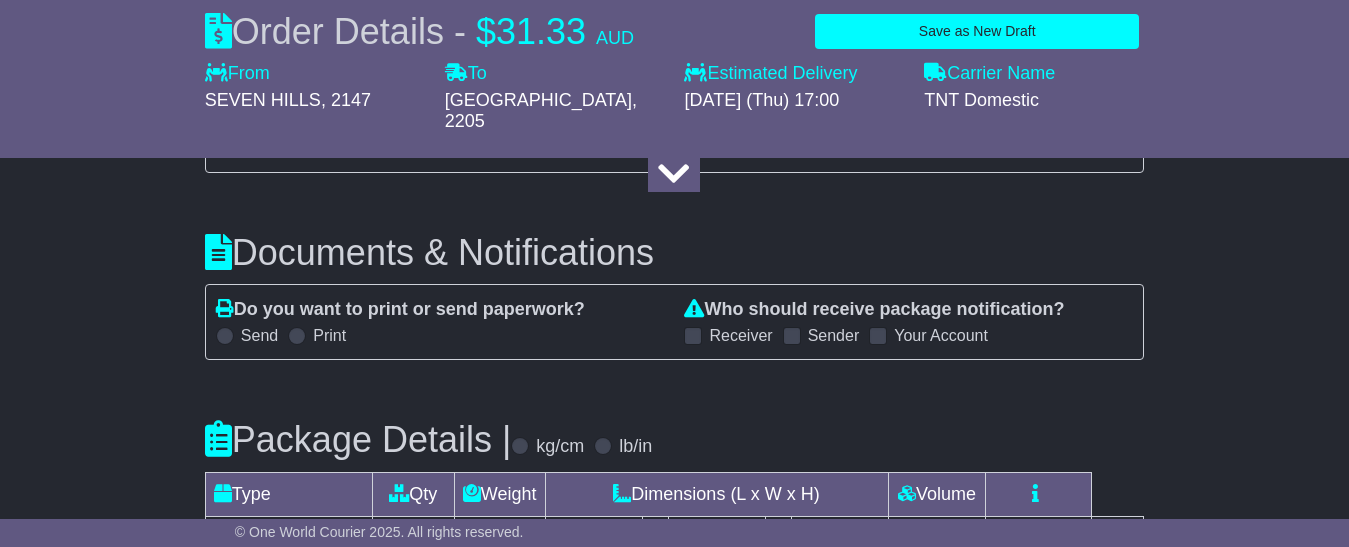 scroll, scrollTop: 2200, scrollLeft: 0, axis: vertical 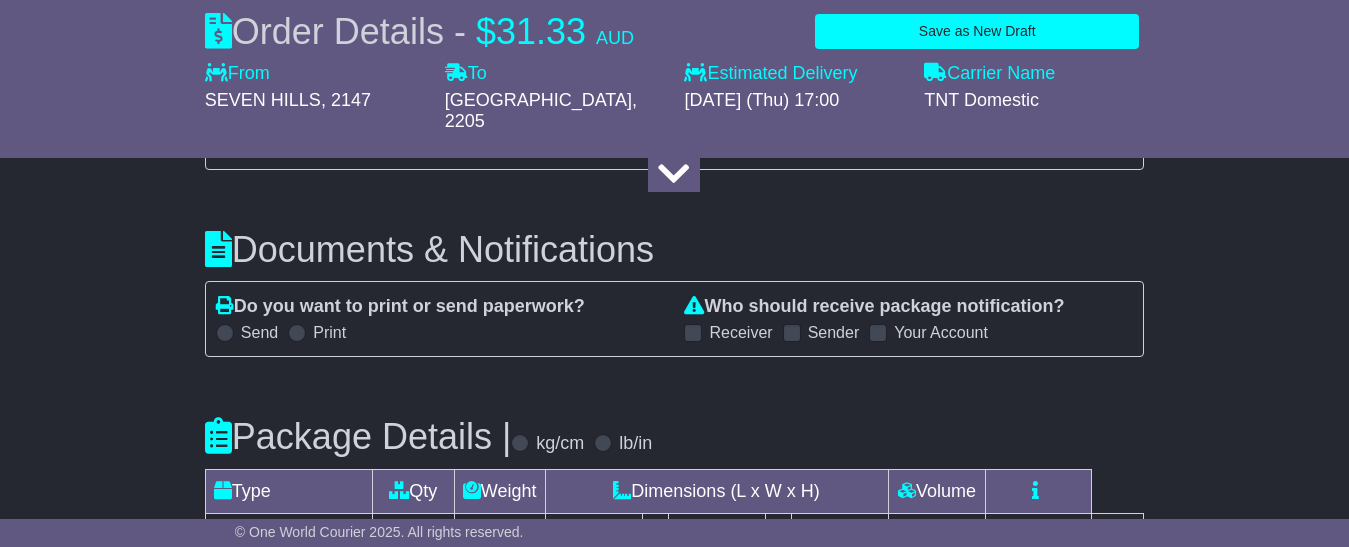 type on "**********" 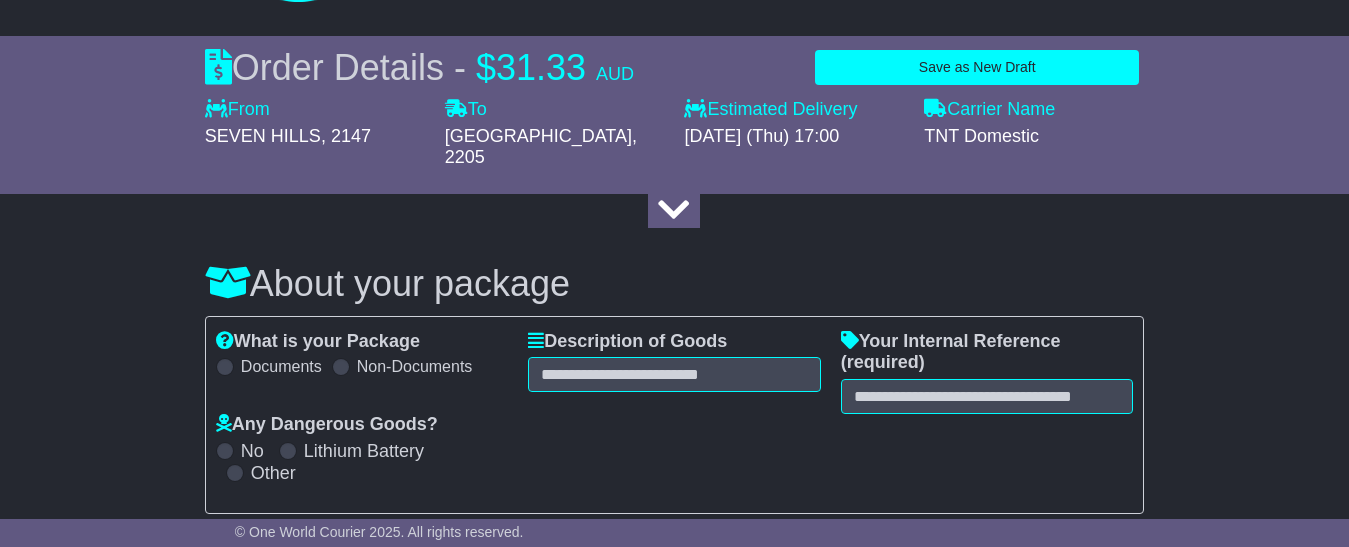 scroll, scrollTop: 144, scrollLeft: 0, axis: vertical 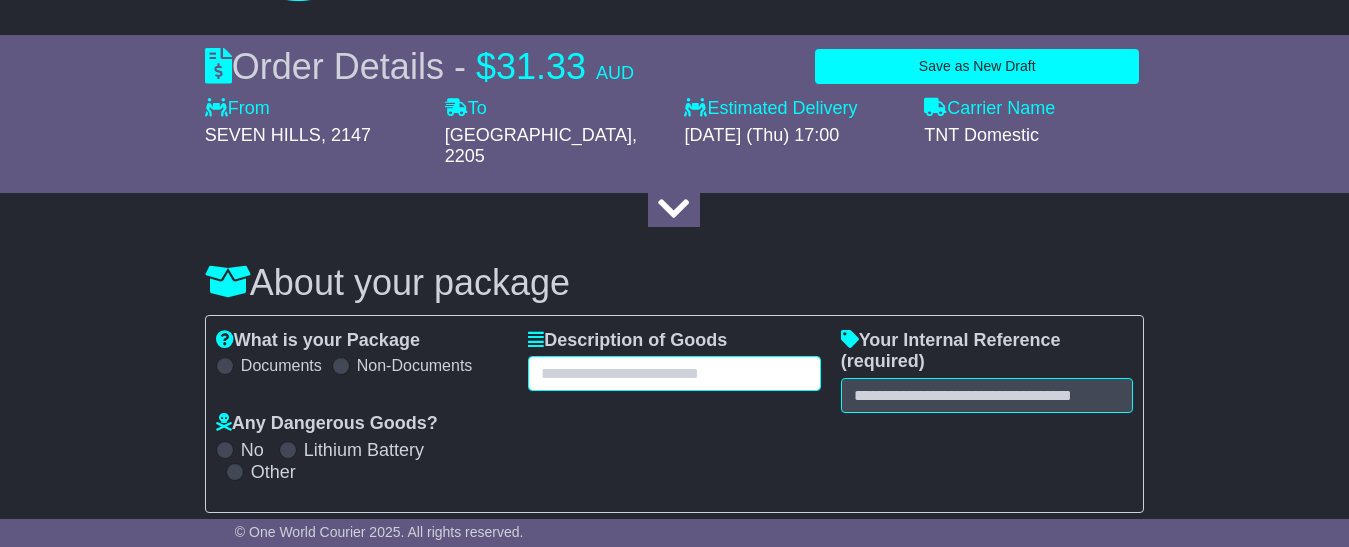click at bounding box center [674, 373] 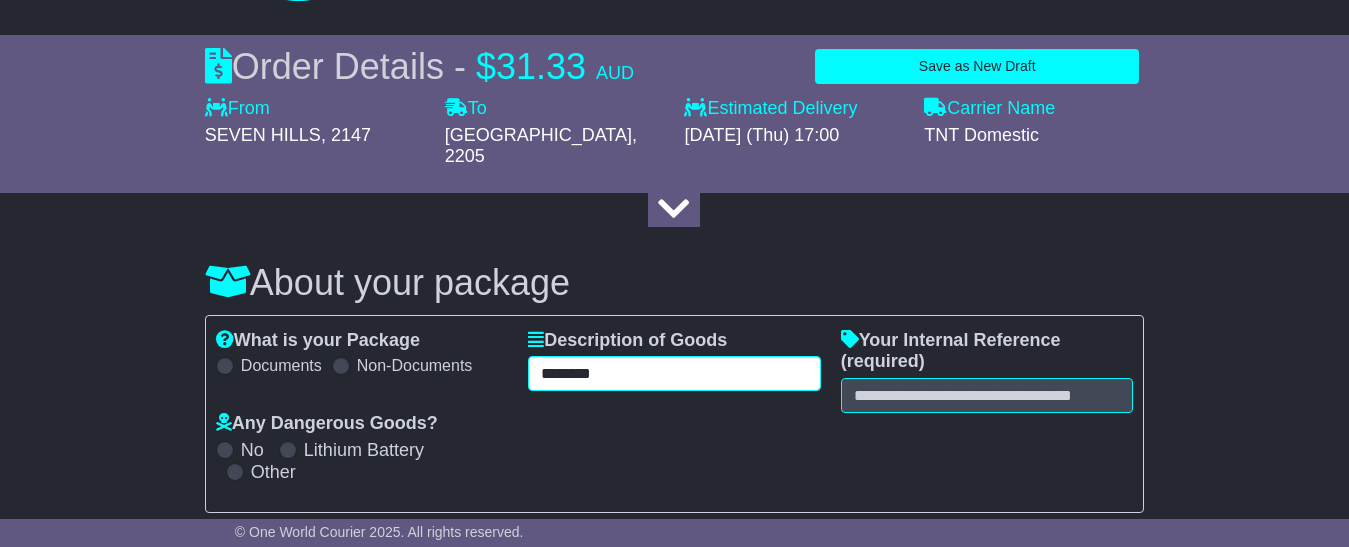 type on "********" 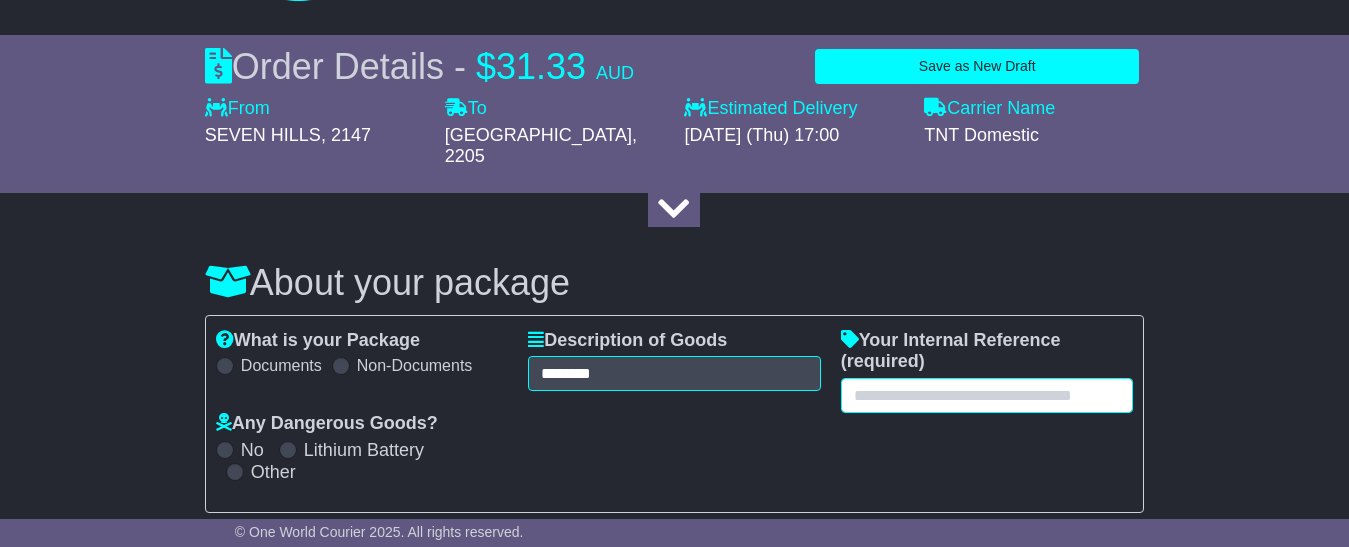 click at bounding box center [987, 395] 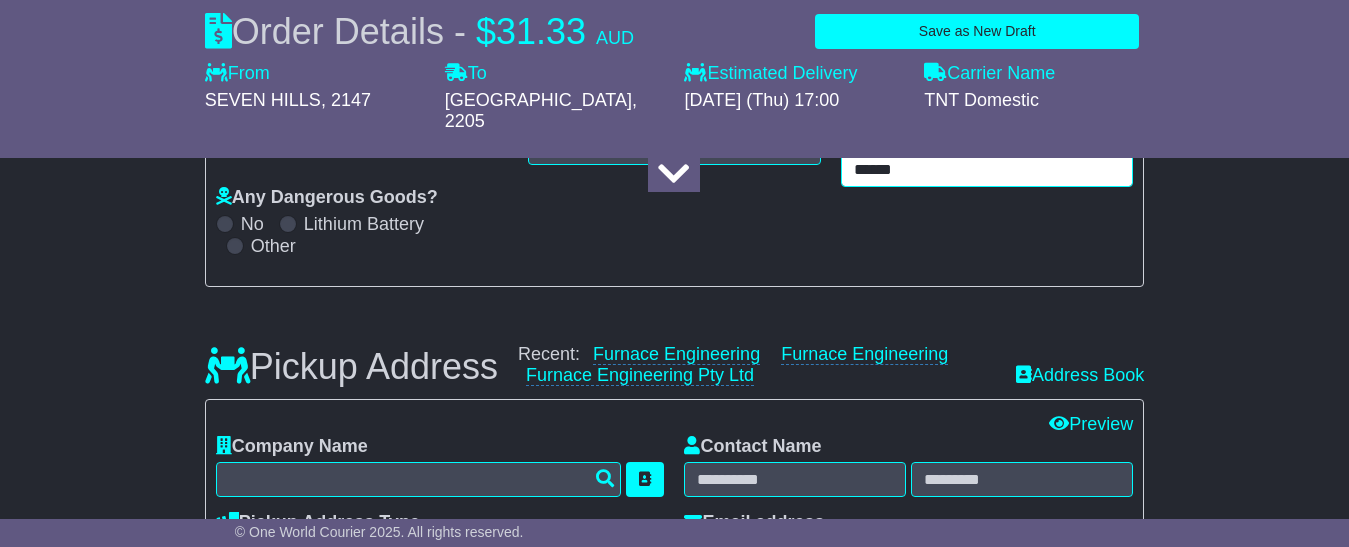 scroll, scrollTop: 444, scrollLeft: 0, axis: vertical 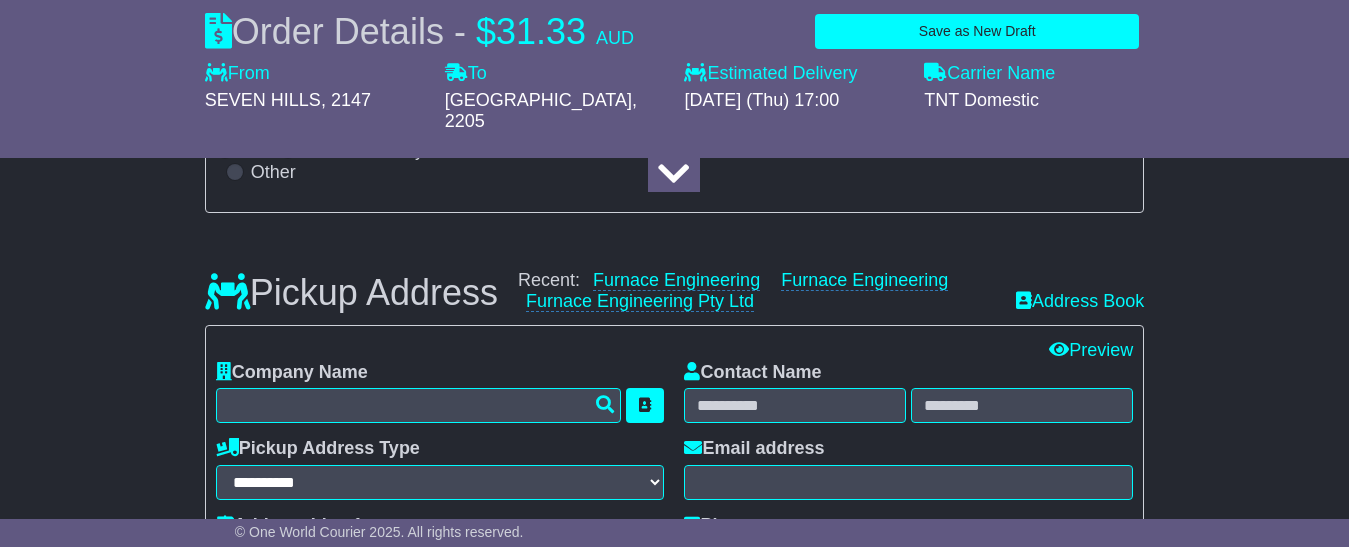 type on "******" 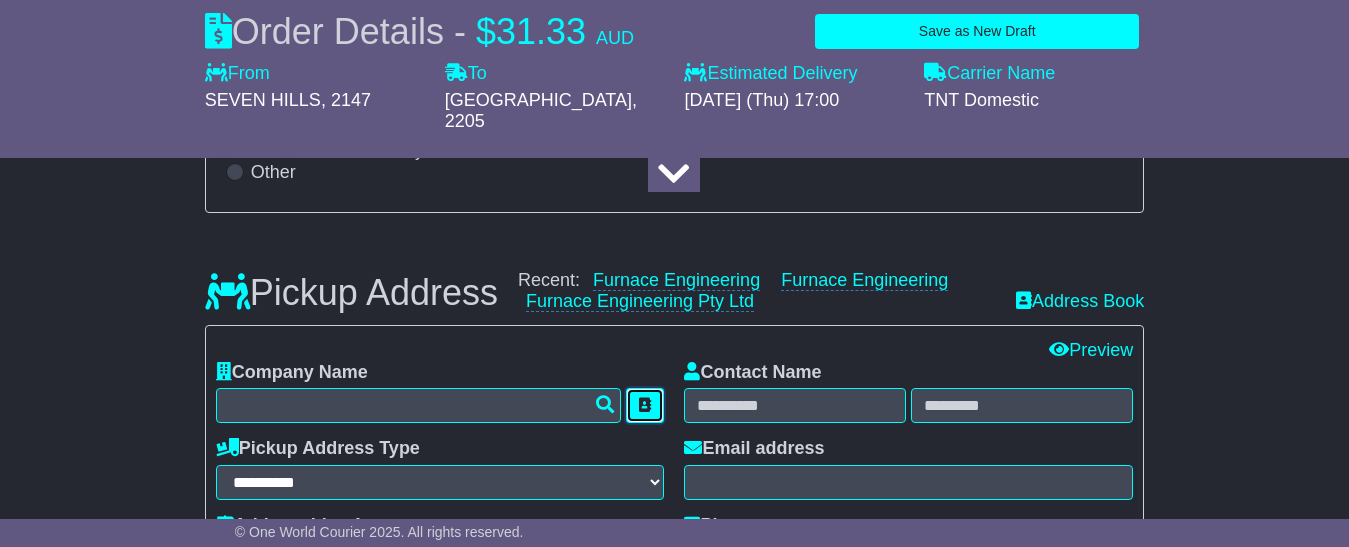 click at bounding box center [645, 405] 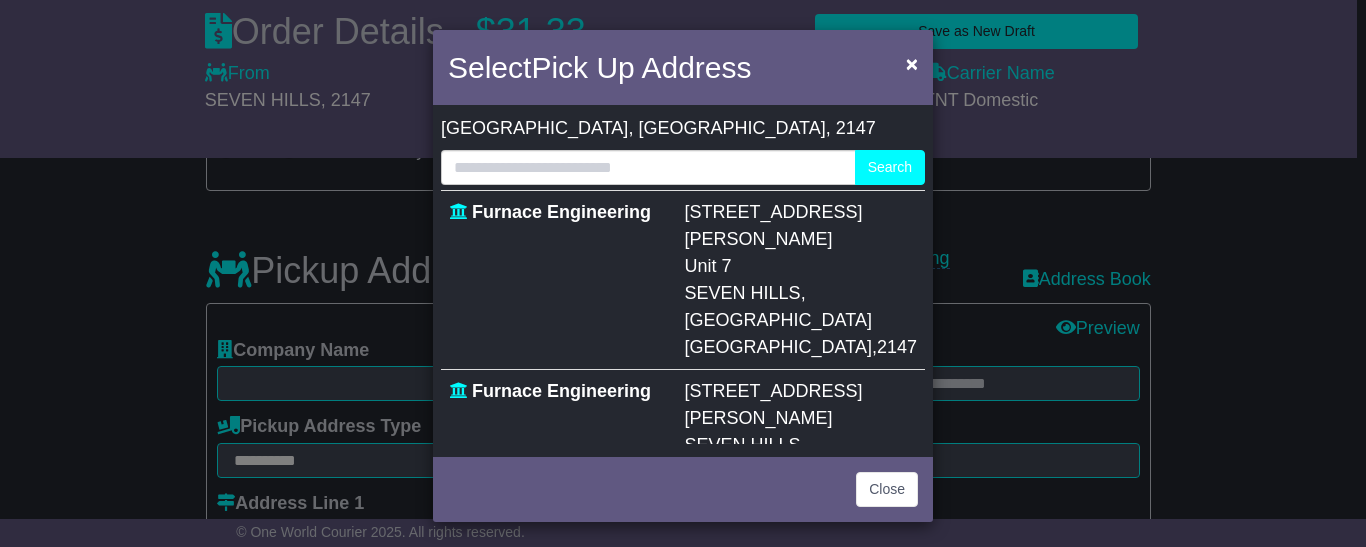 click on "Unit 7" at bounding box center (708, 266) 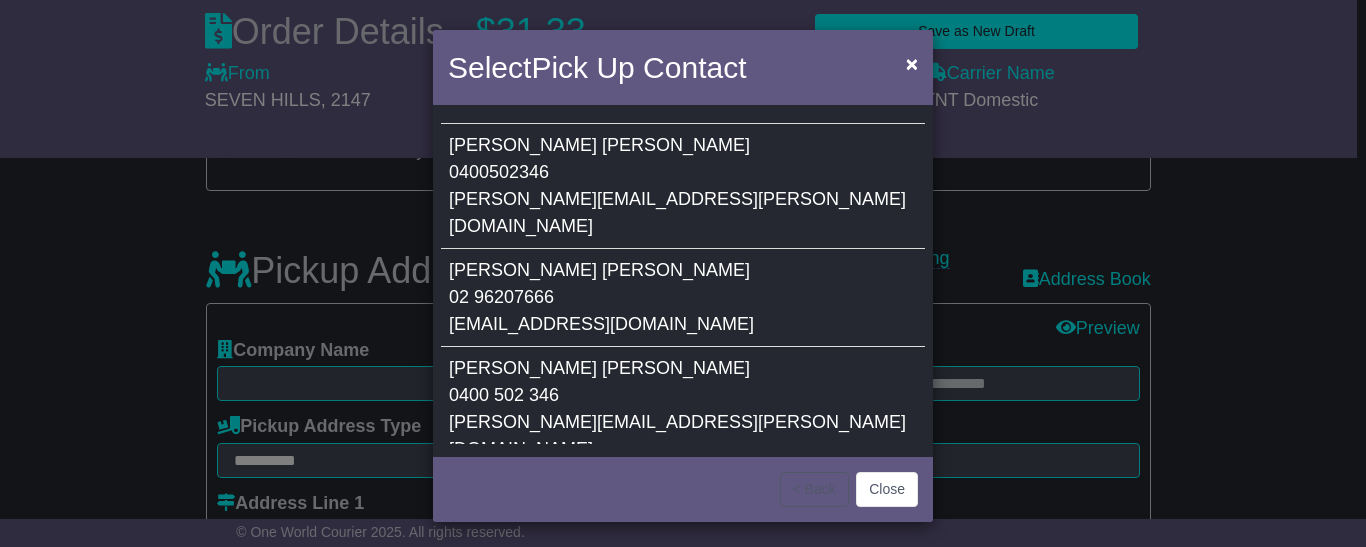 drag, startPoint x: 580, startPoint y: 176, endPoint x: 591, endPoint y: 174, distance: 11.18034 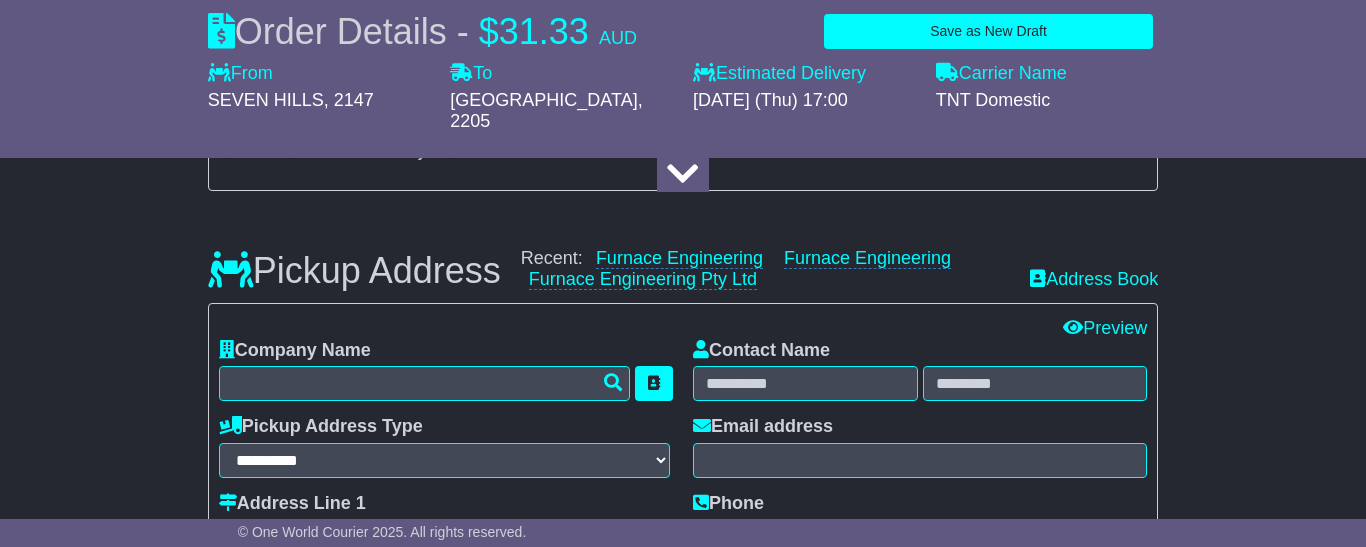type on "**********" 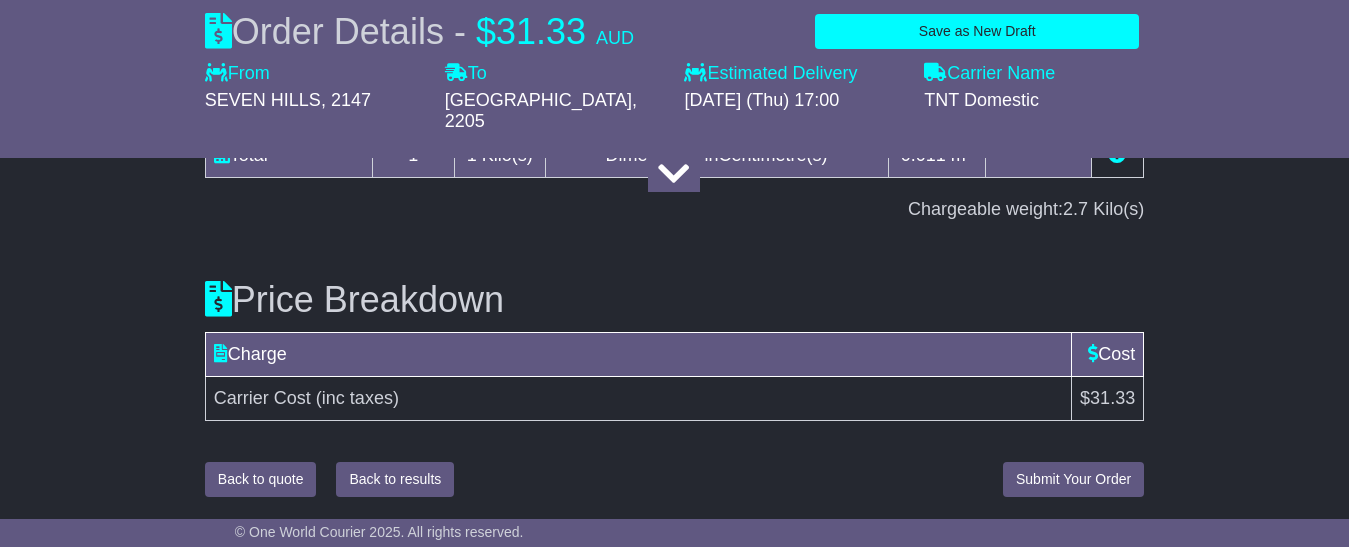 scroll, scrollTop: 2644, scrollLeft: 0, axis: vertical 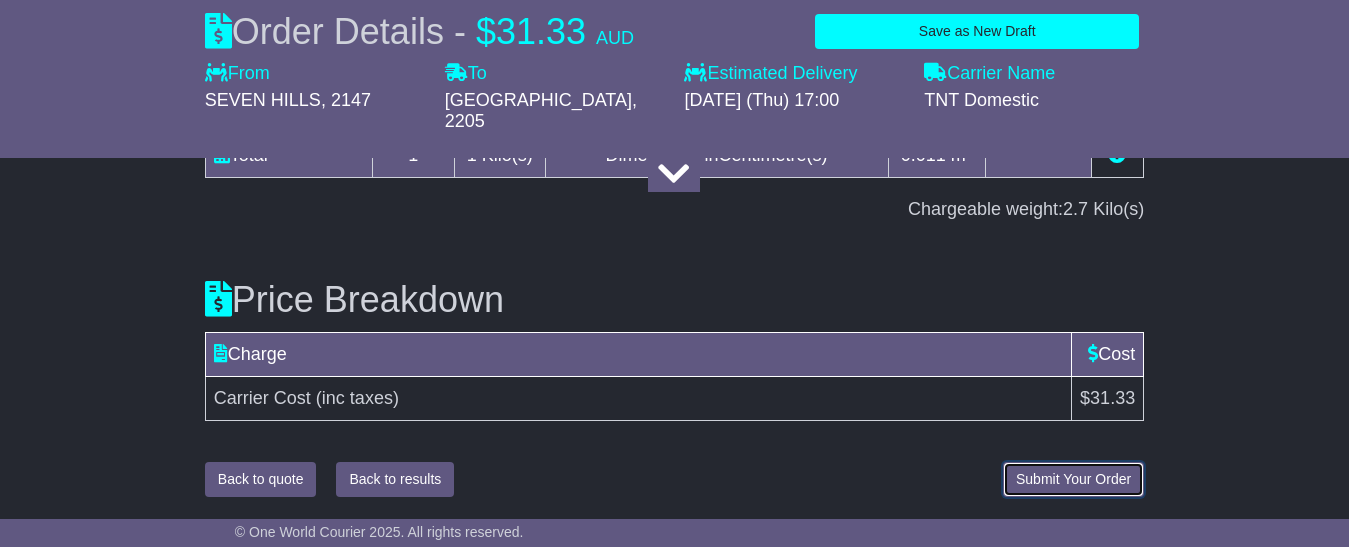 click on "Submit Your Order" at bounding box center (1073, 479) 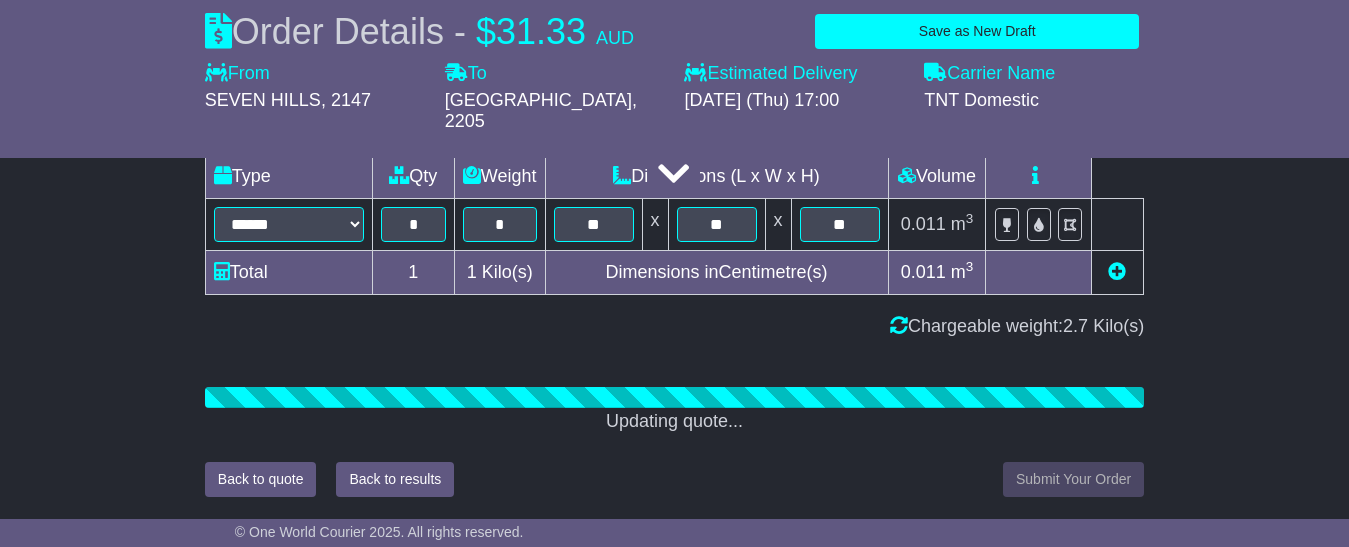 scroll, scrollTop: 2644, scrollLeft: 0, axis: vertical 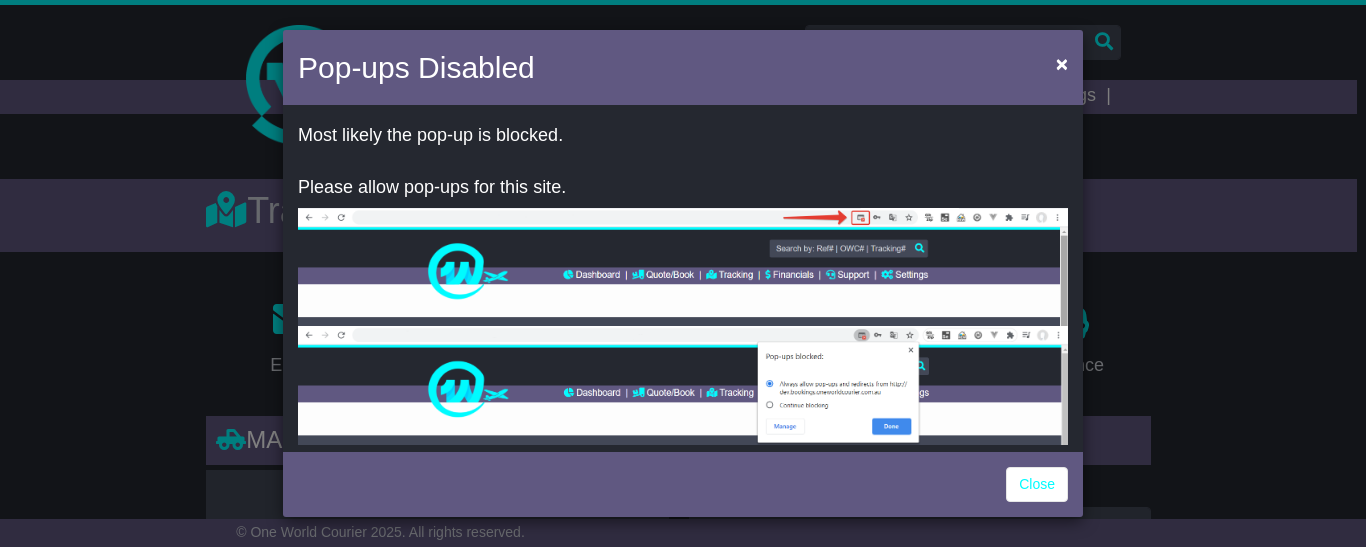 click on "Close" at bounding box center (683, 482) 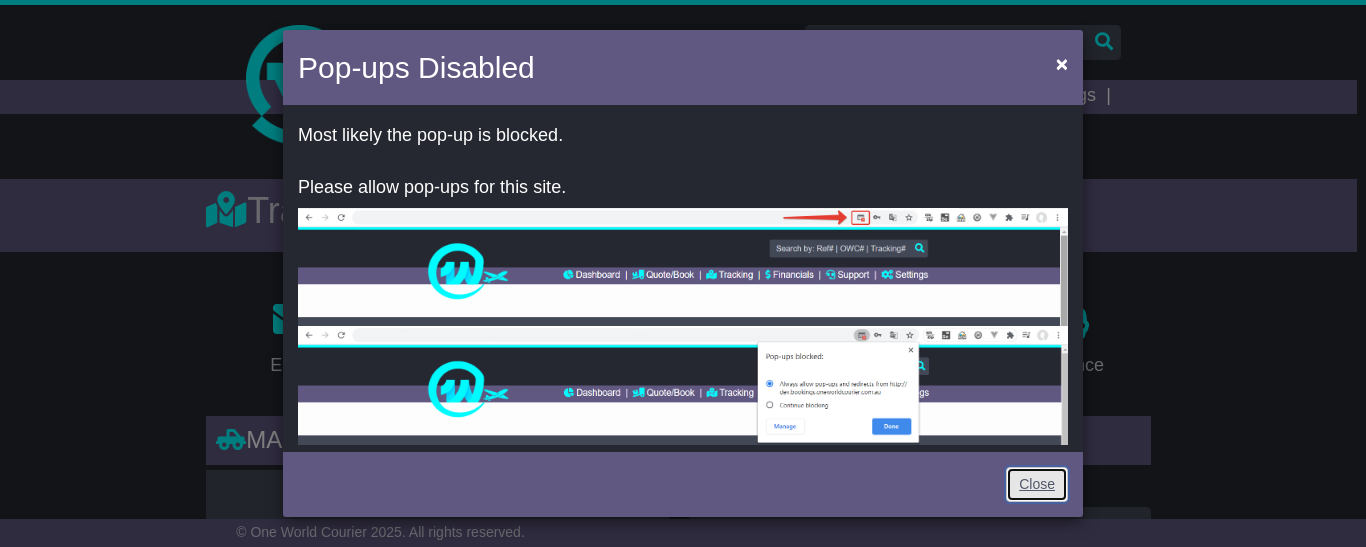 click on "Close" at bounding box center [1037, 484] 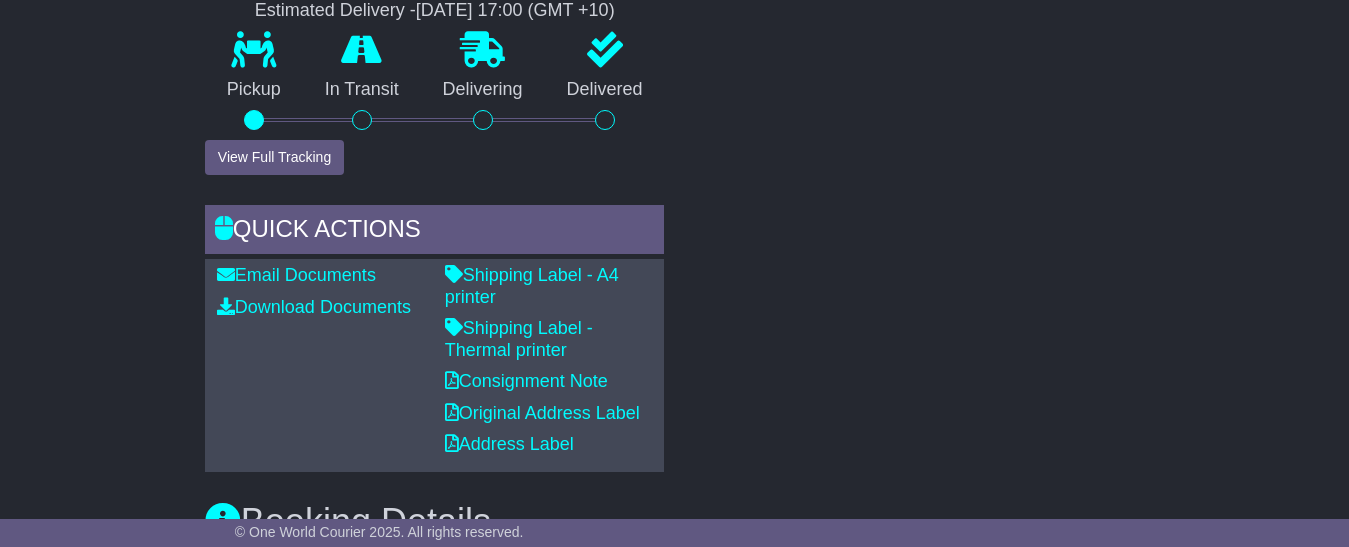 scroll, scrollTop: 800, scrollLeft: 0, axis: vertical 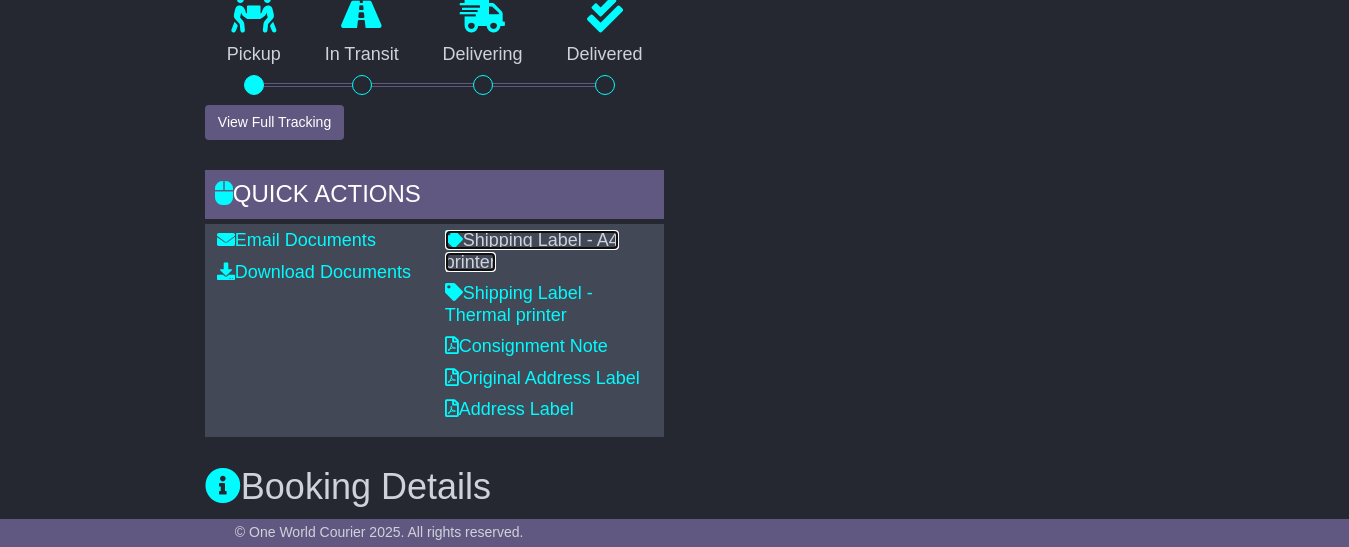 click on "Shipping Label - A4 printer" at bounding box center [532, 251] 